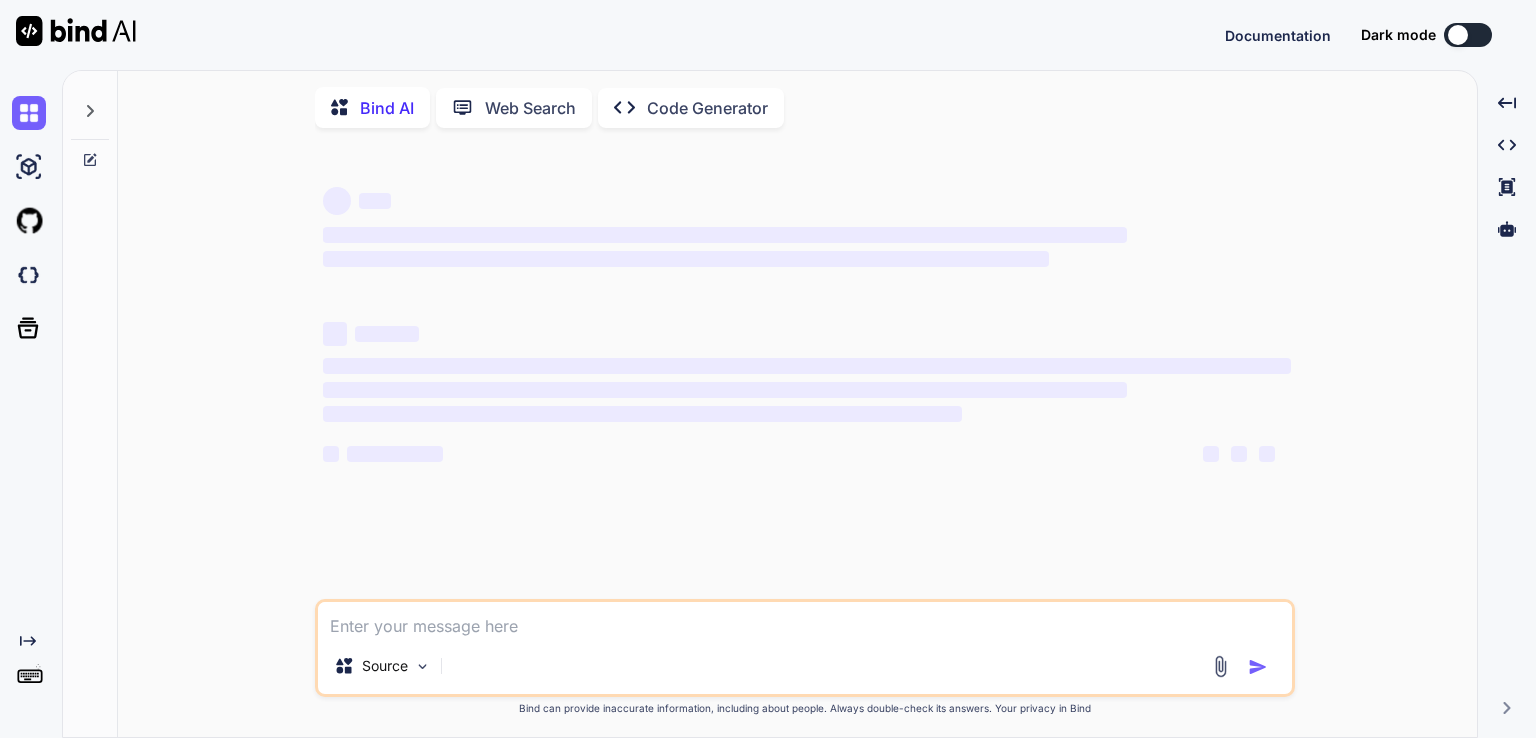 scroll, scrollTop: 0, scrollLeft: 0, axis: both 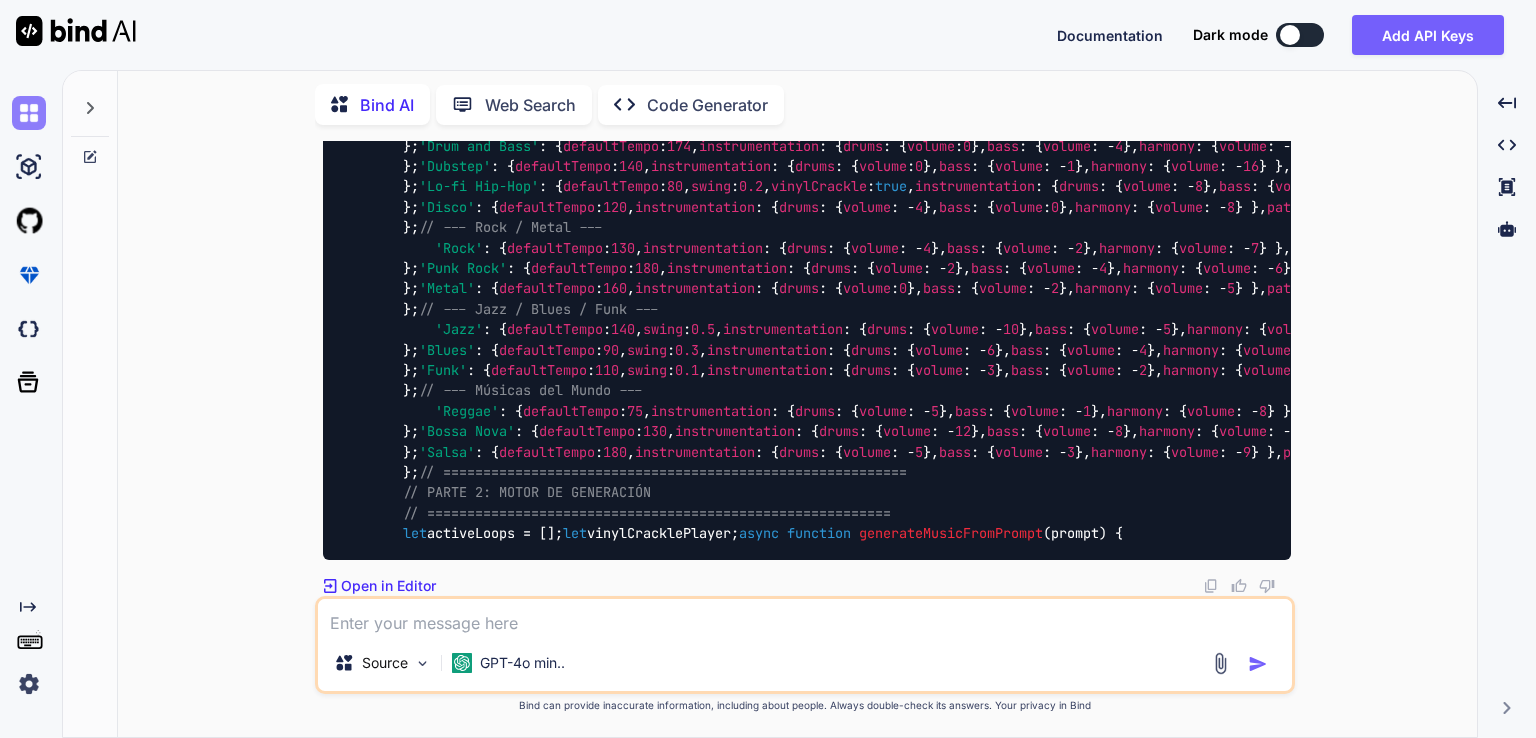 click at bounding box center [29, 113] 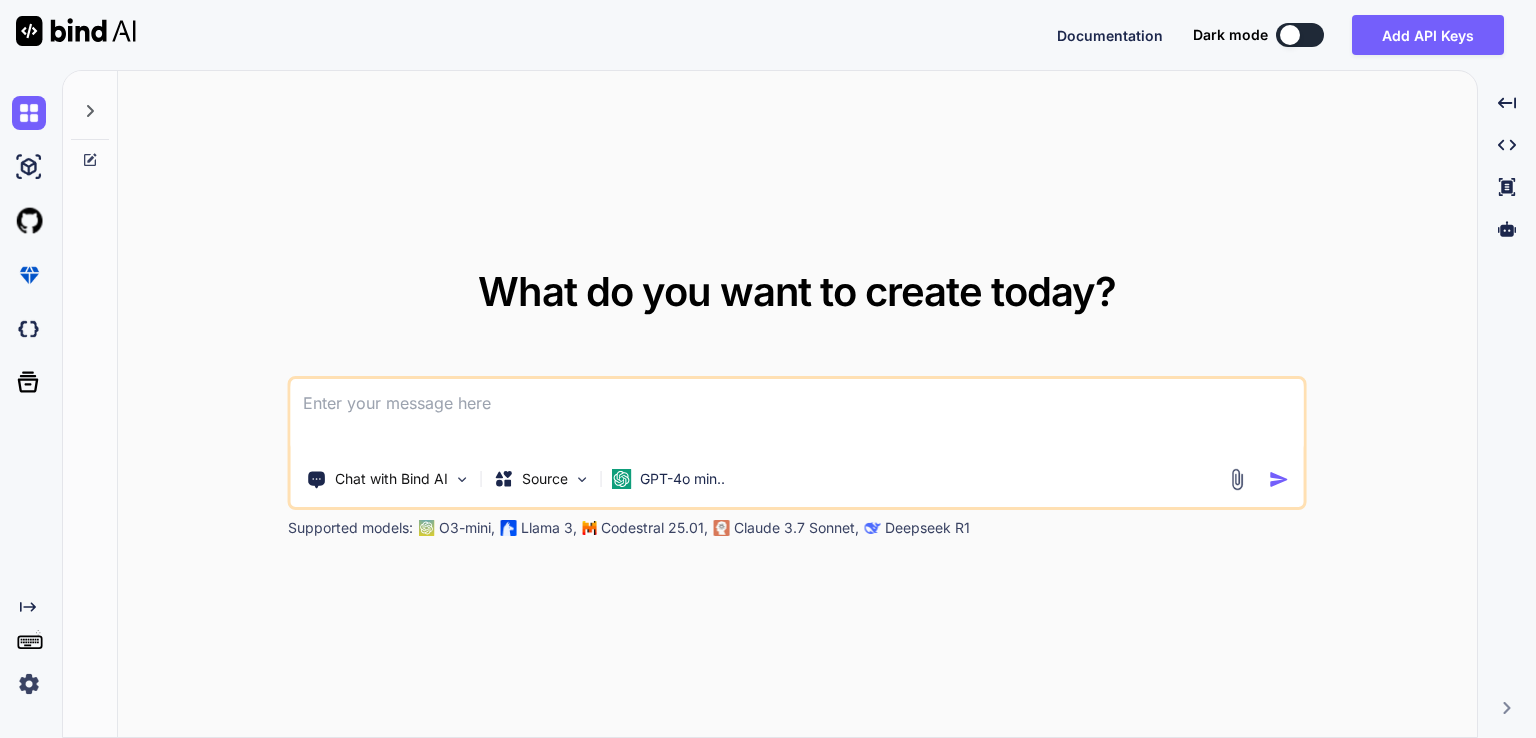 type on "x" 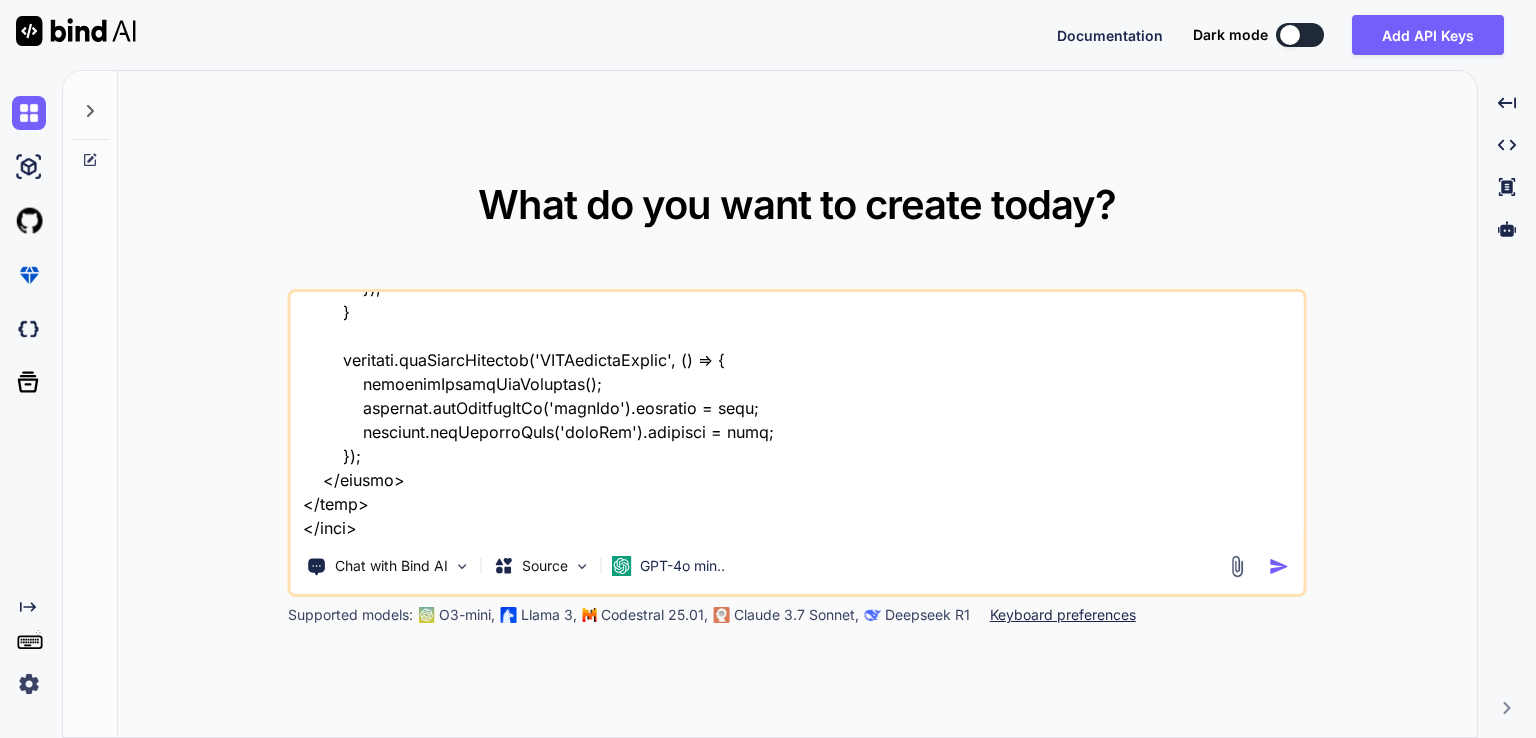 scroll, scrollTop: 16036, scrollLeft: 0, axis: vertical 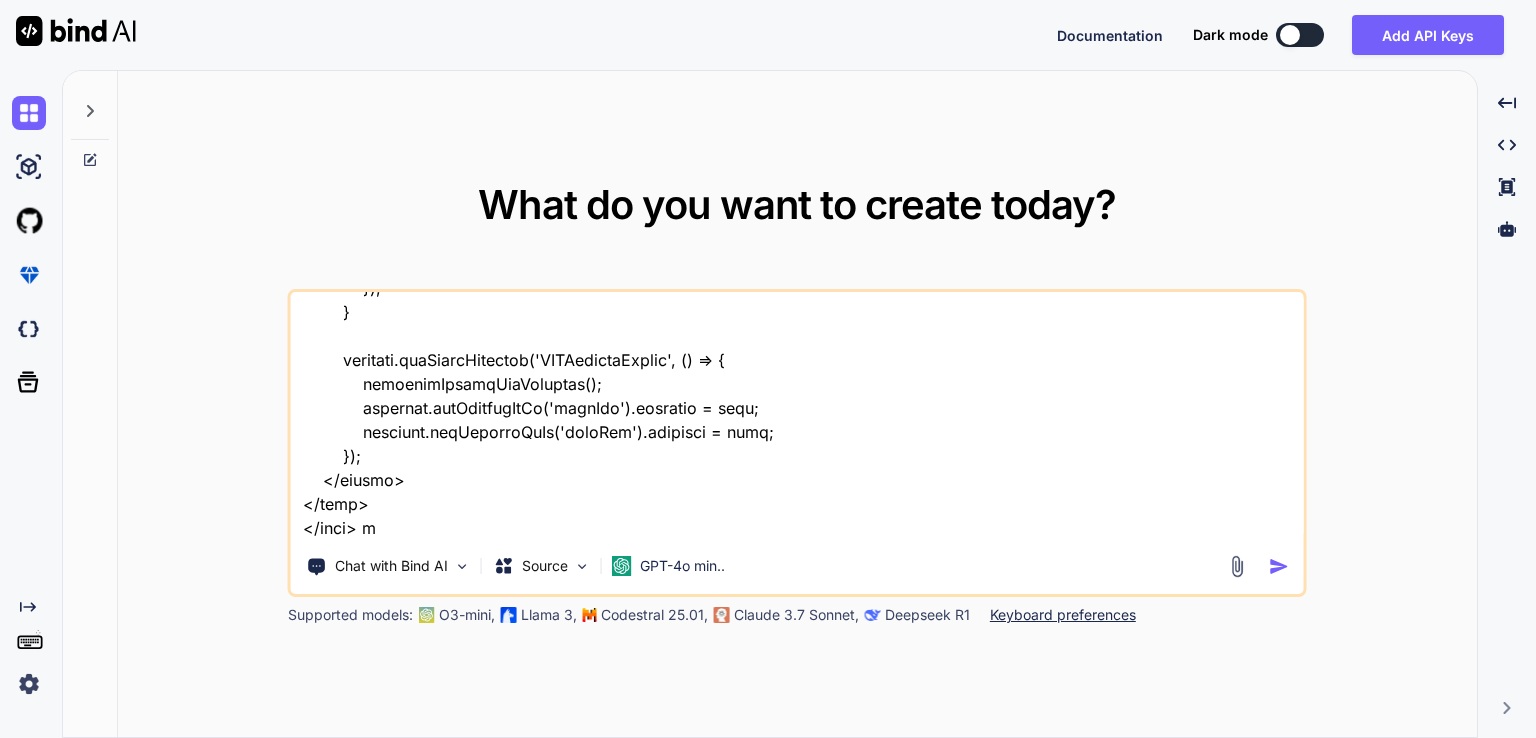 type on "x" 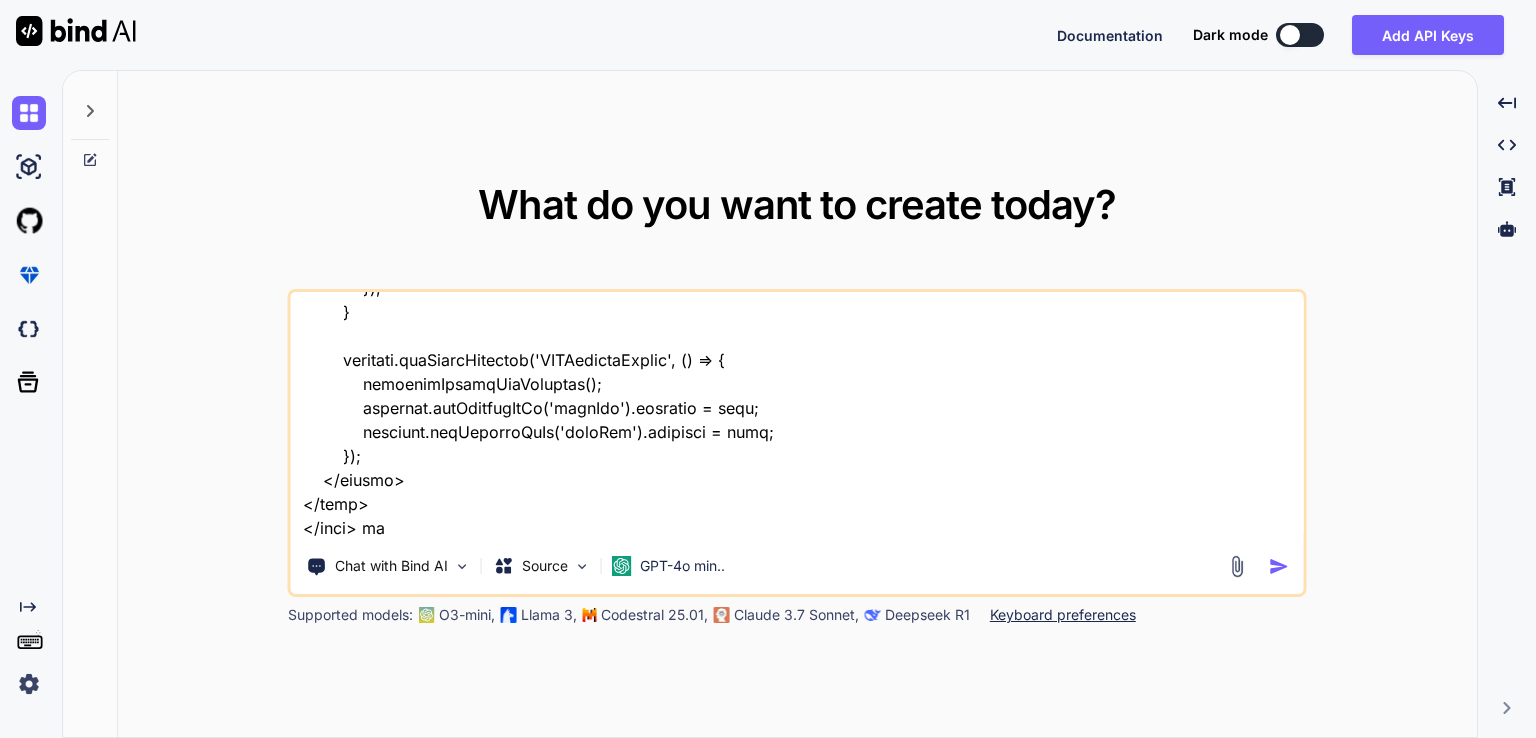 type on "x" 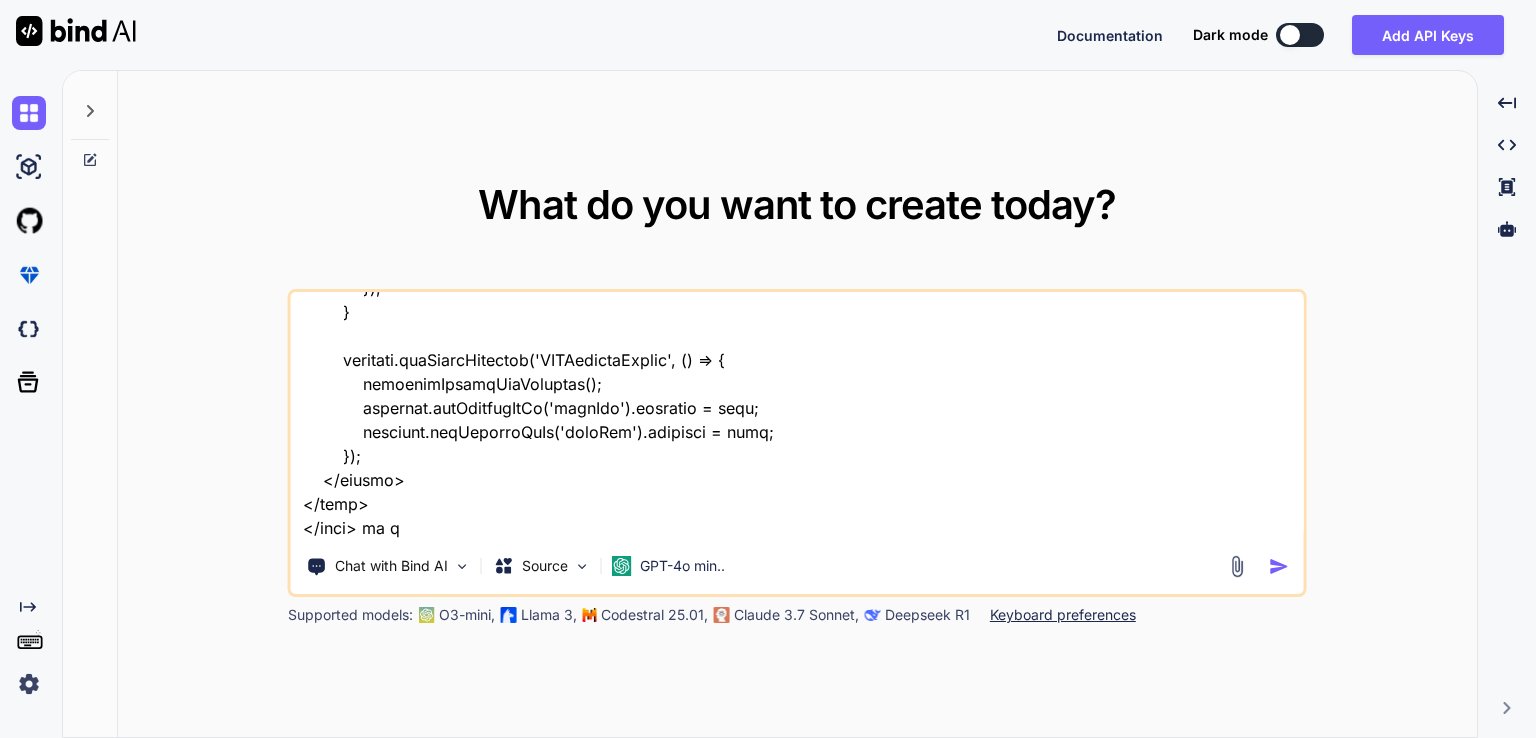 type on "x" 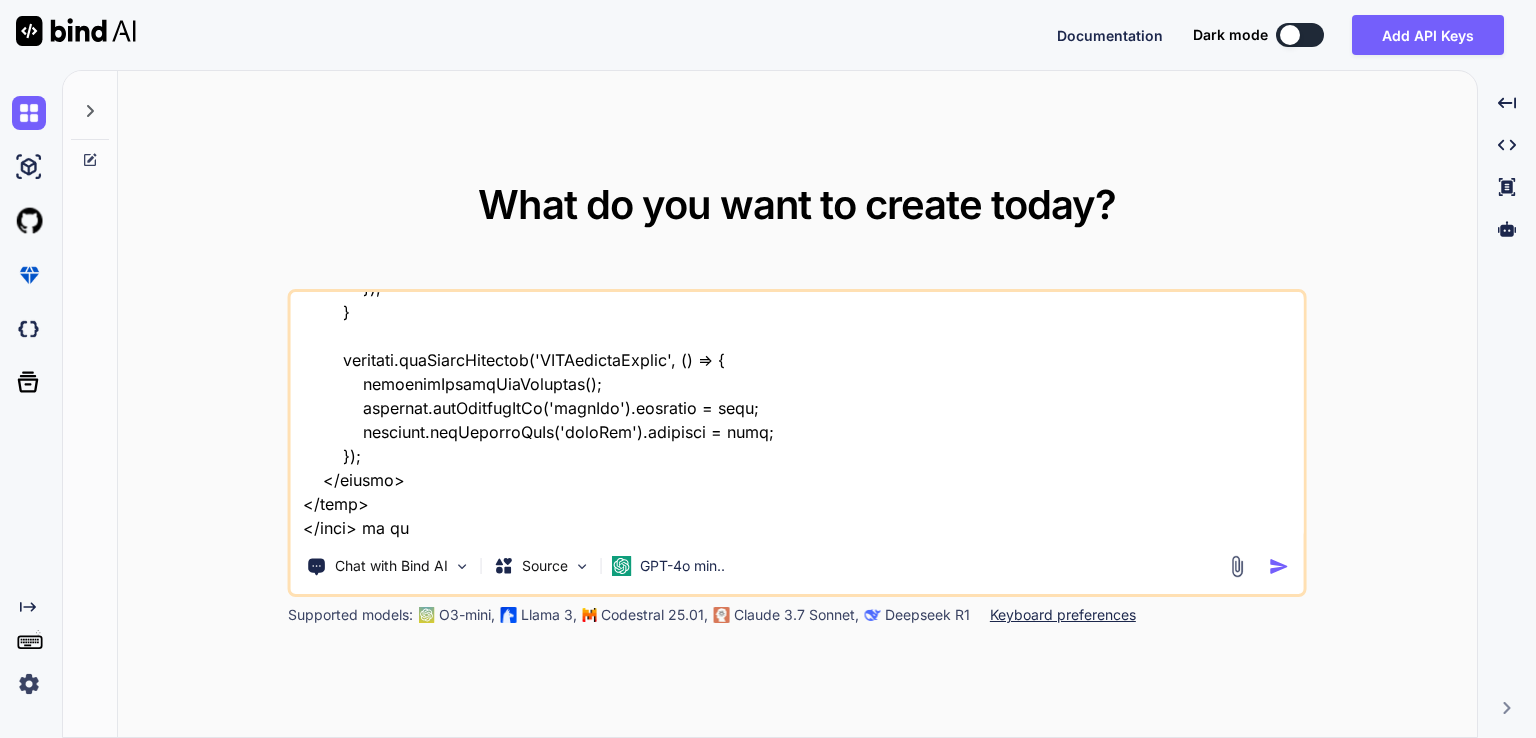 type on "x" 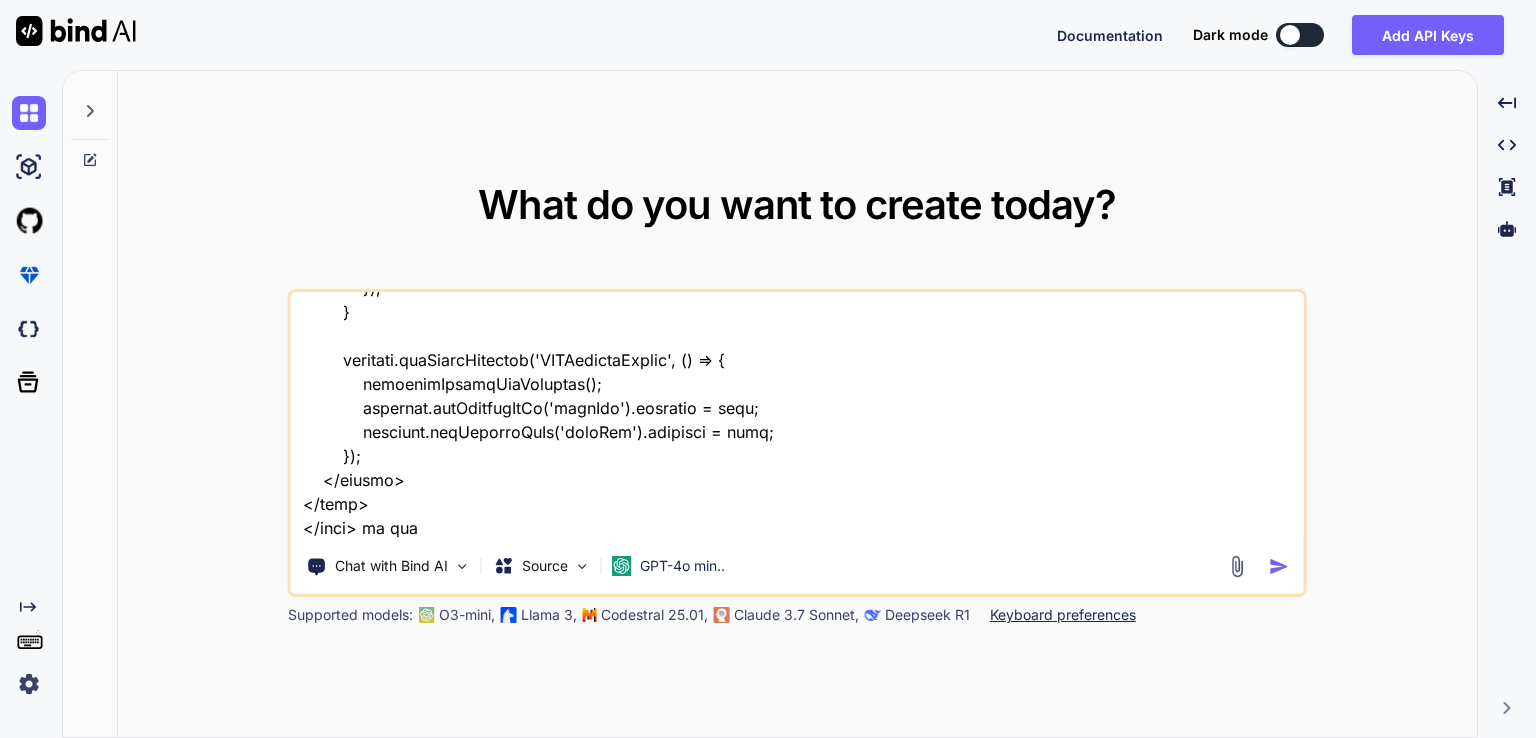 type on "x" 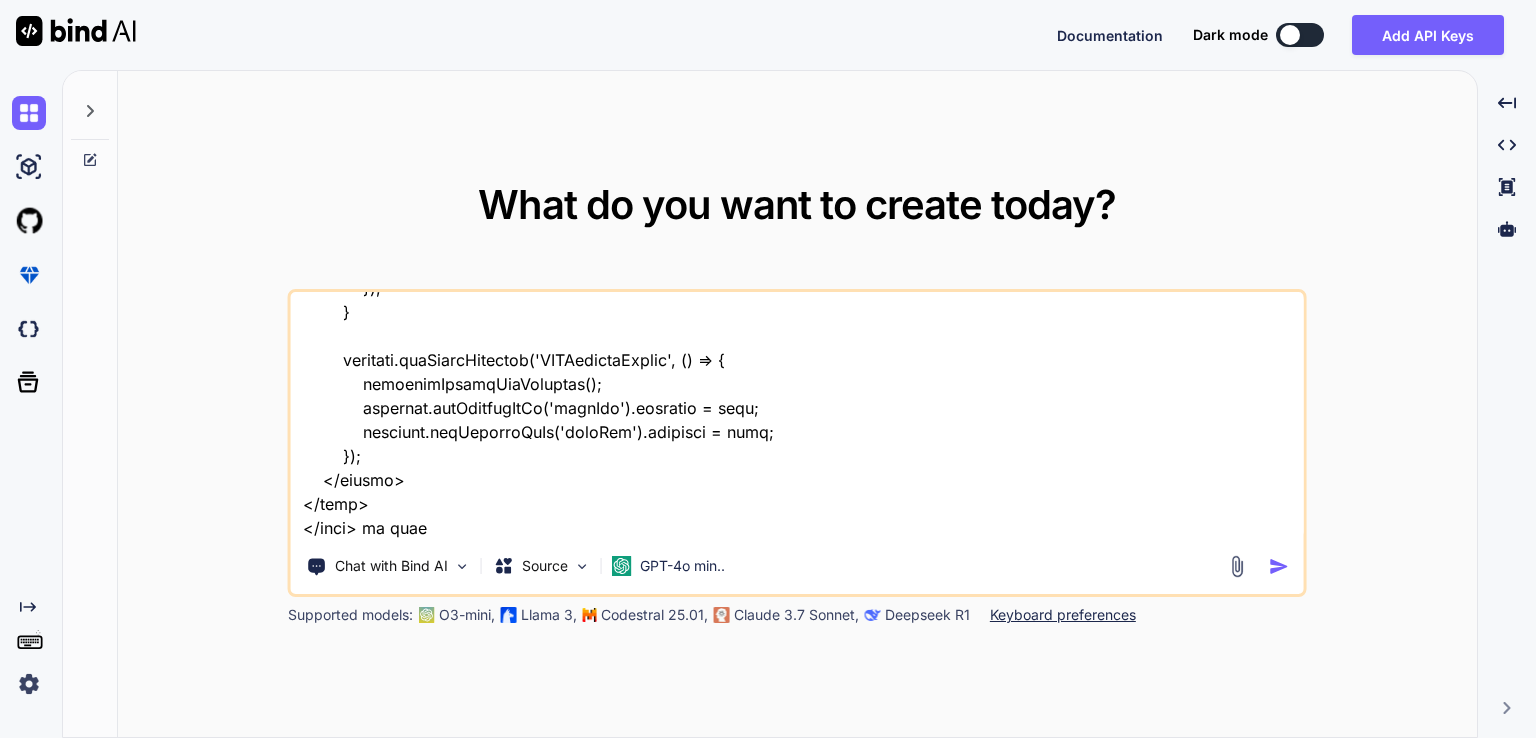 type on "x" 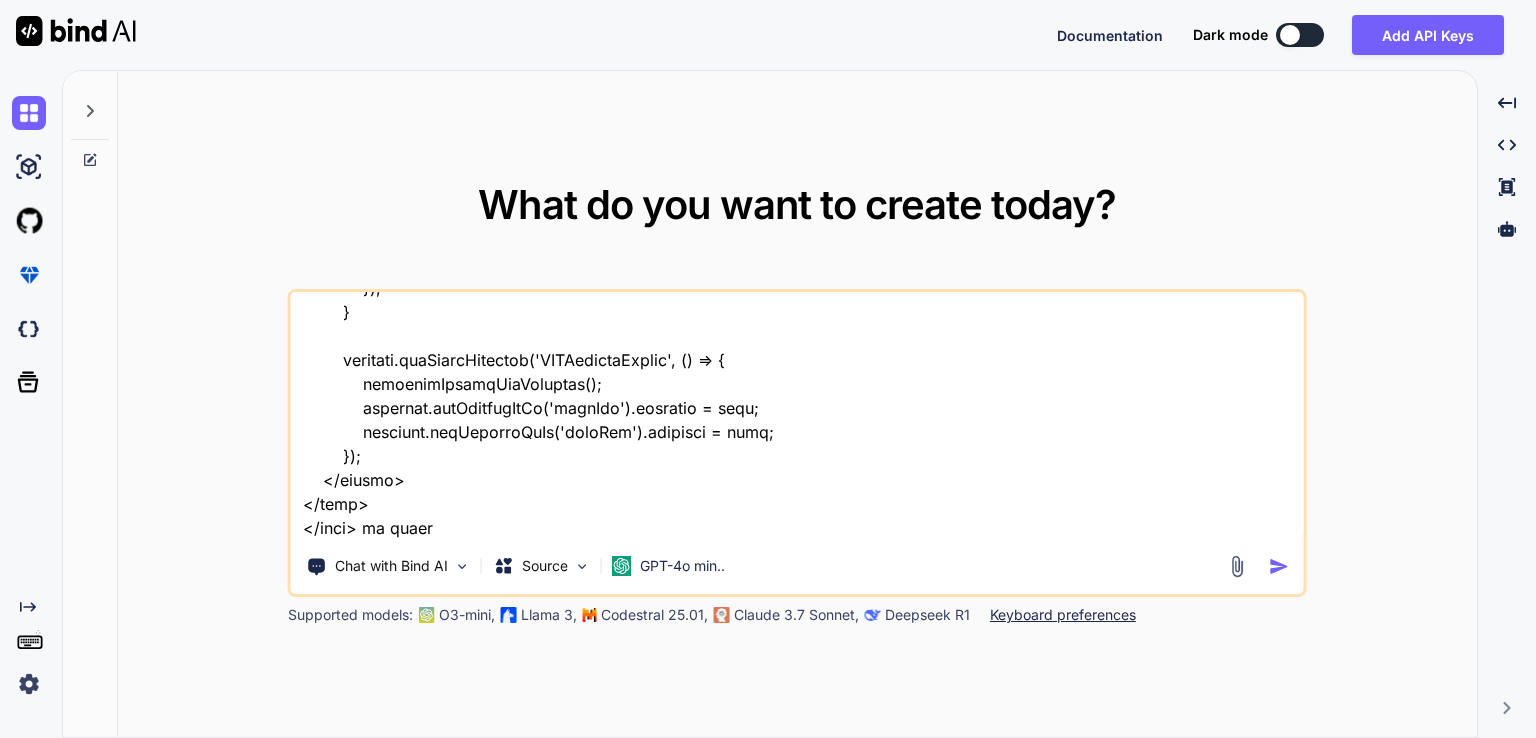 type on "x" 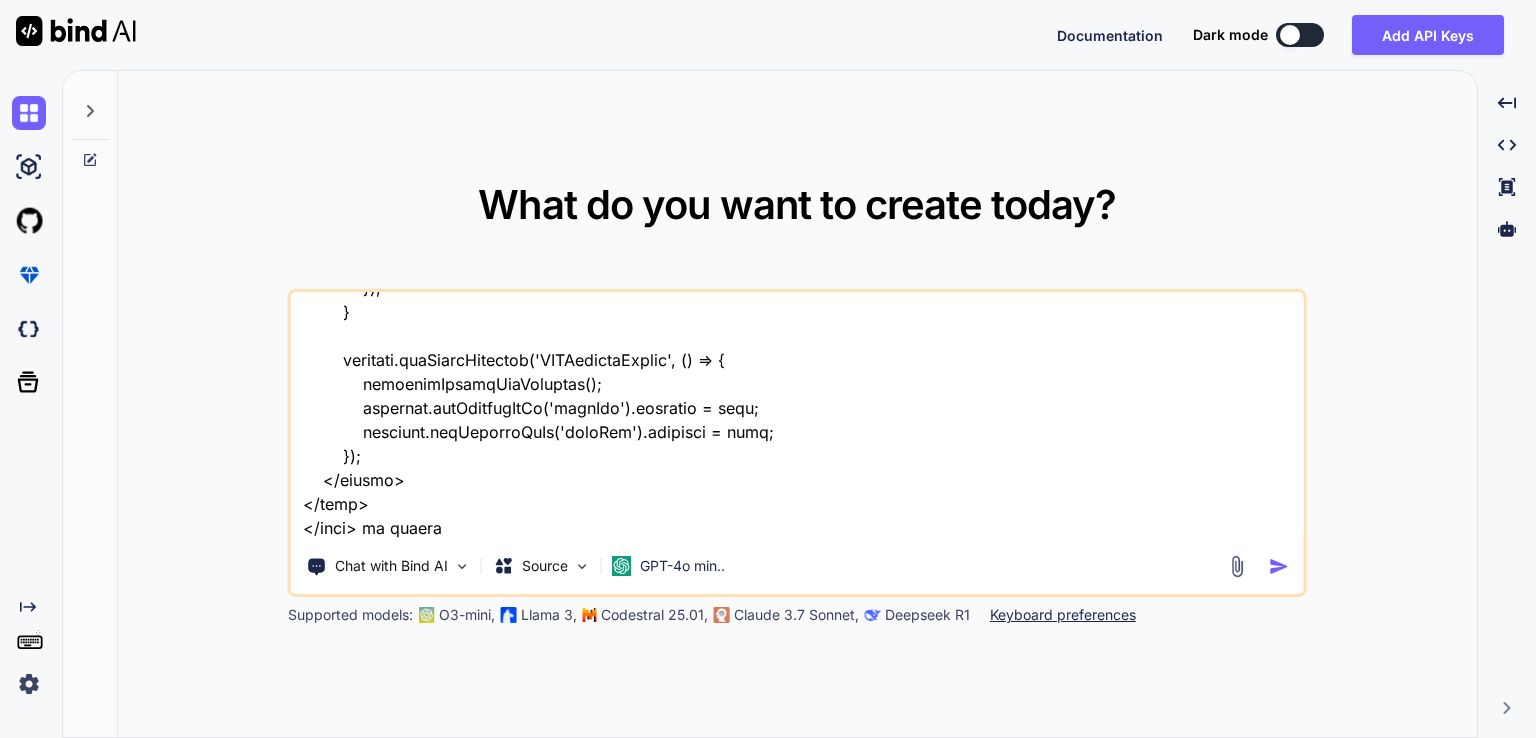 type on "x" 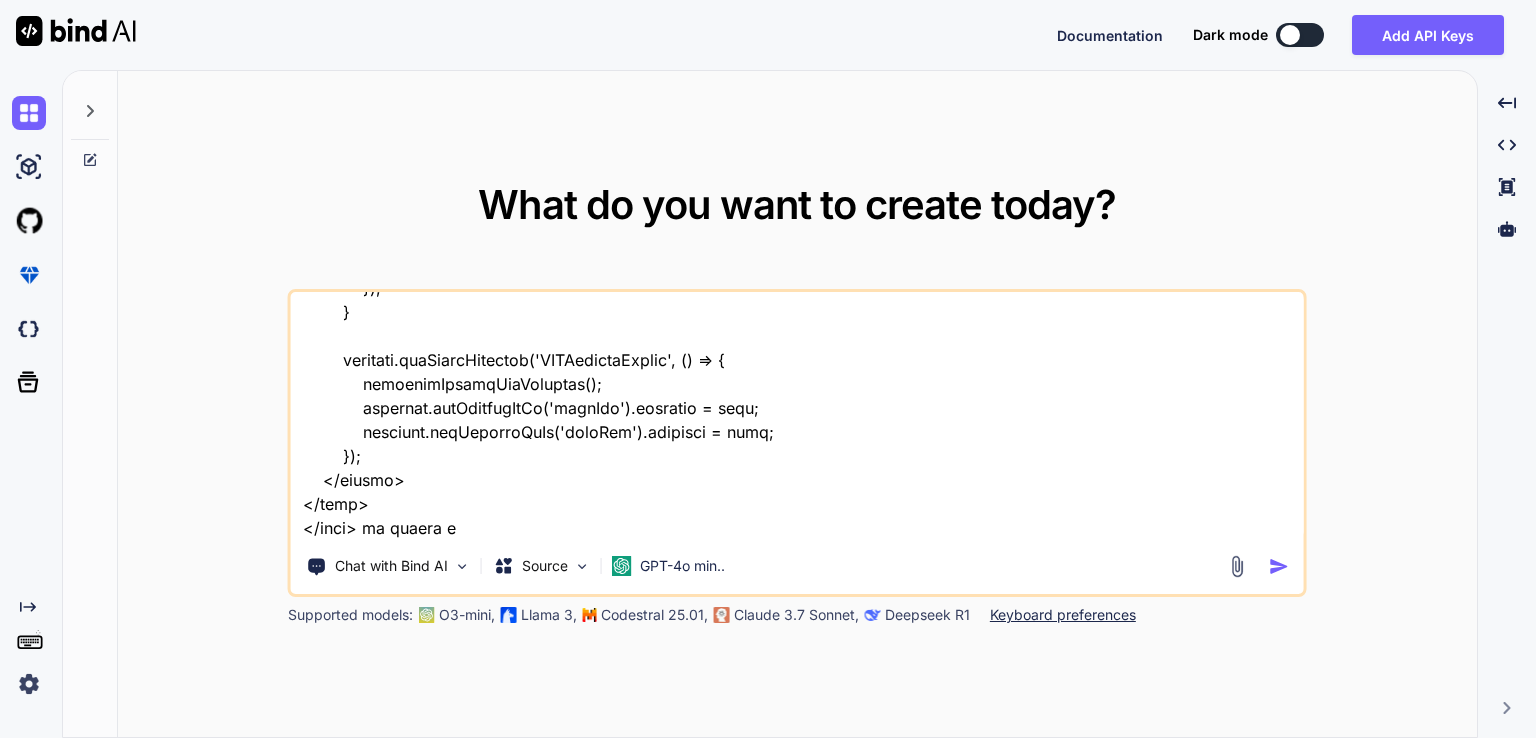 type on "x" 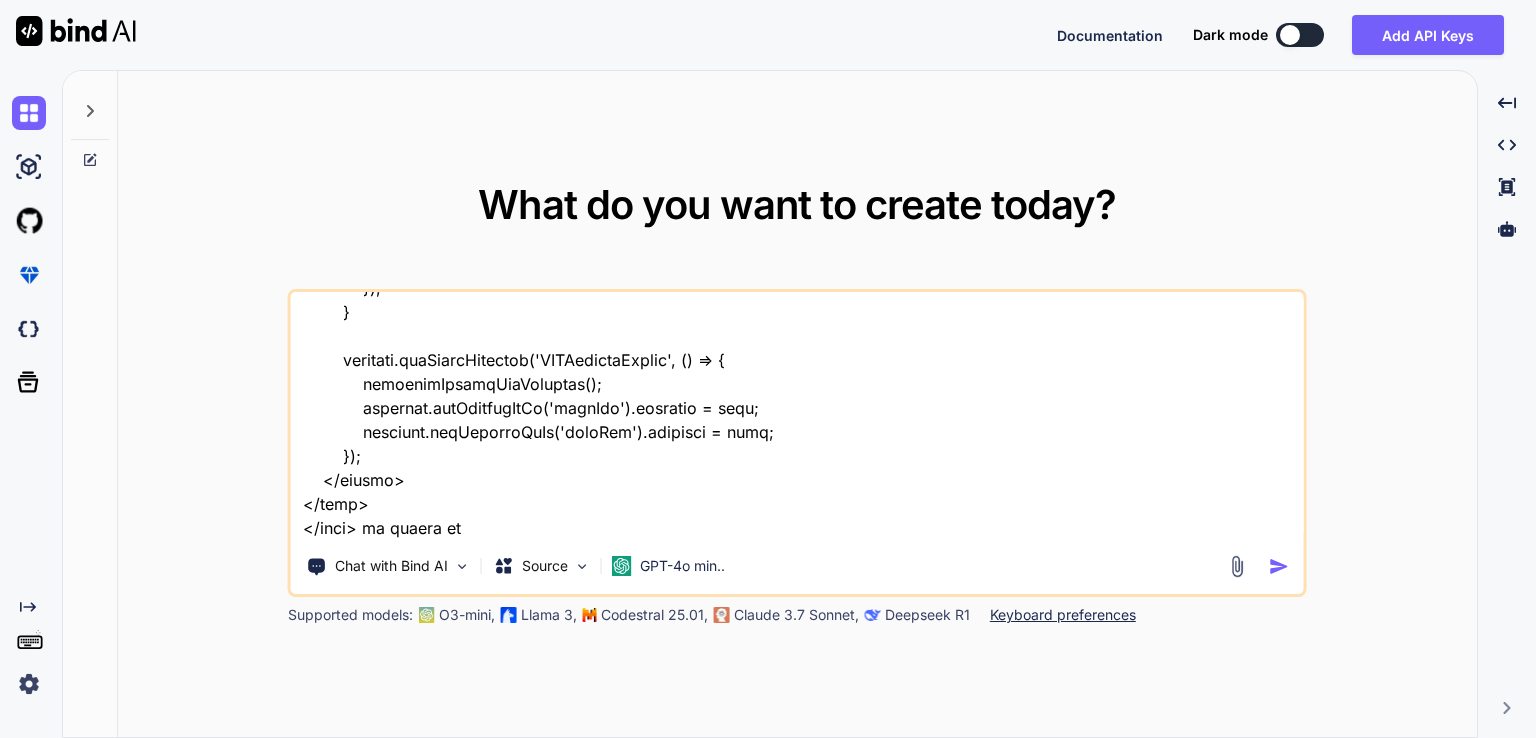 type on "x" 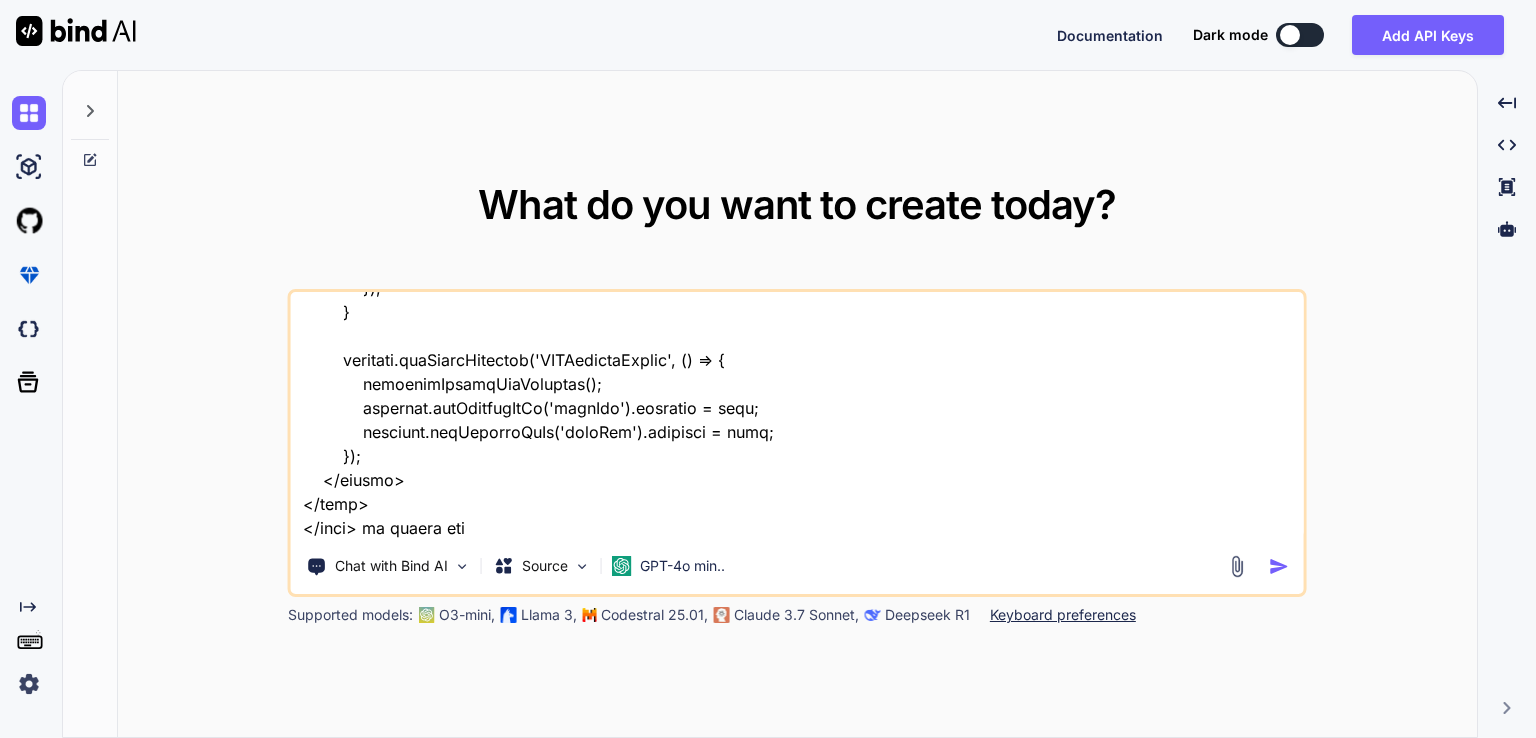 type on "x" 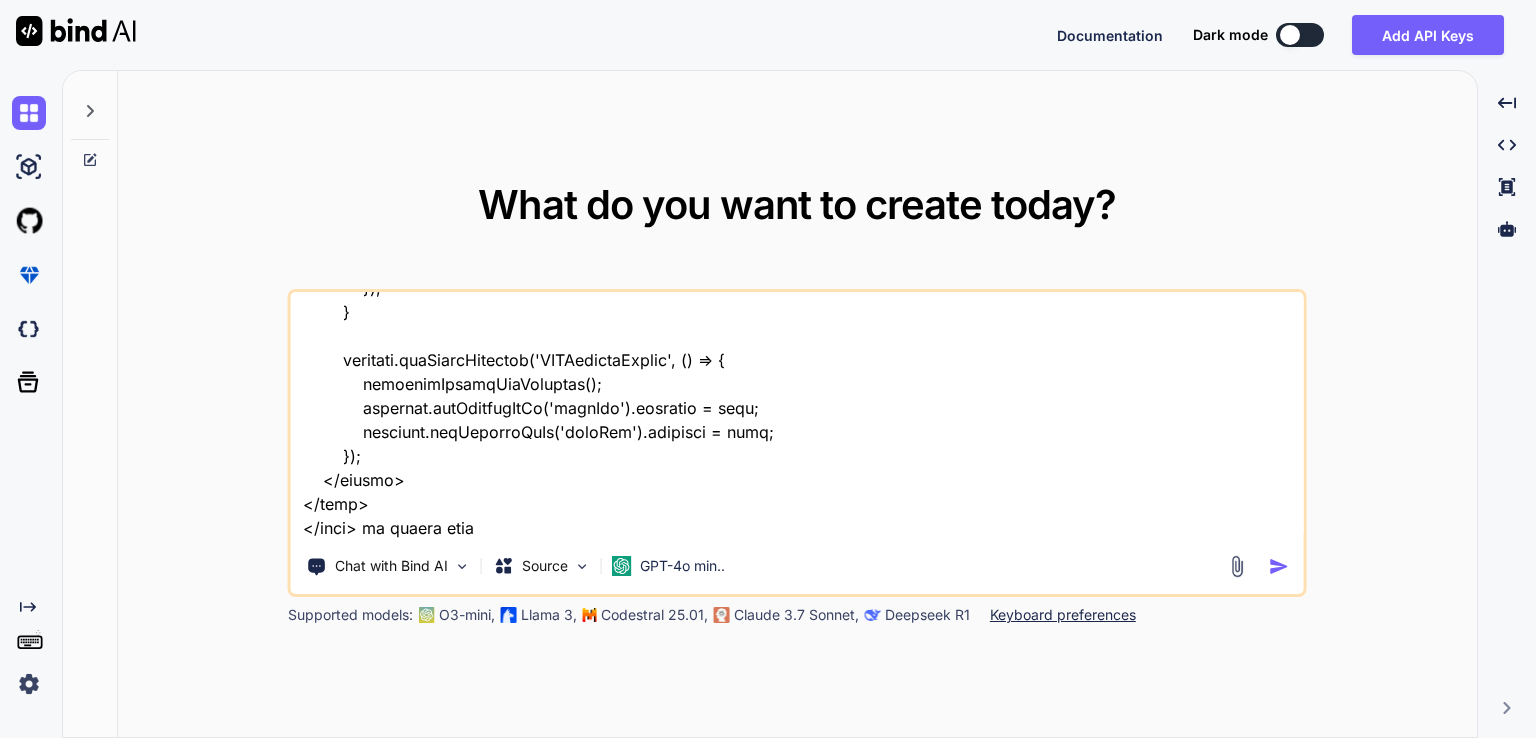 type on "x" 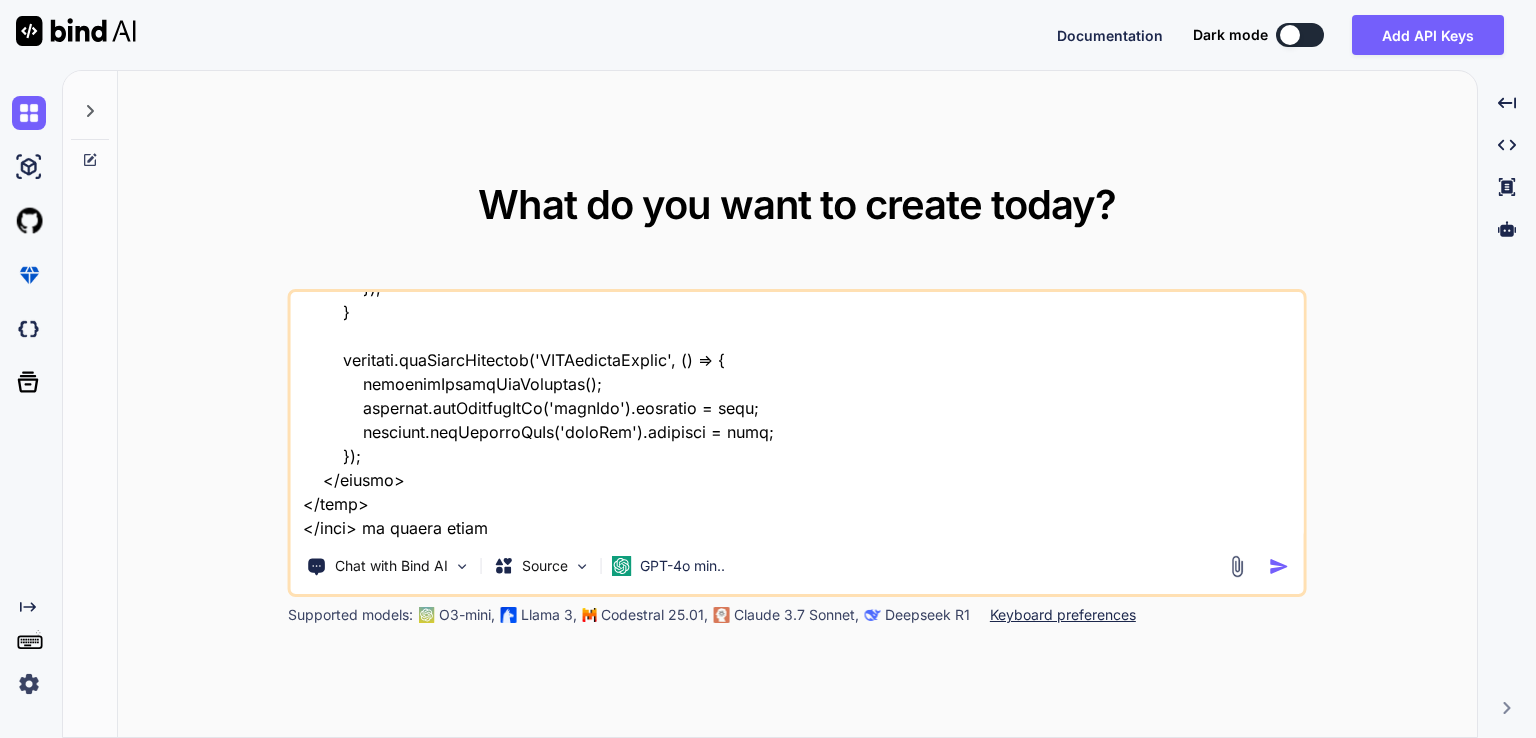 type on "x" 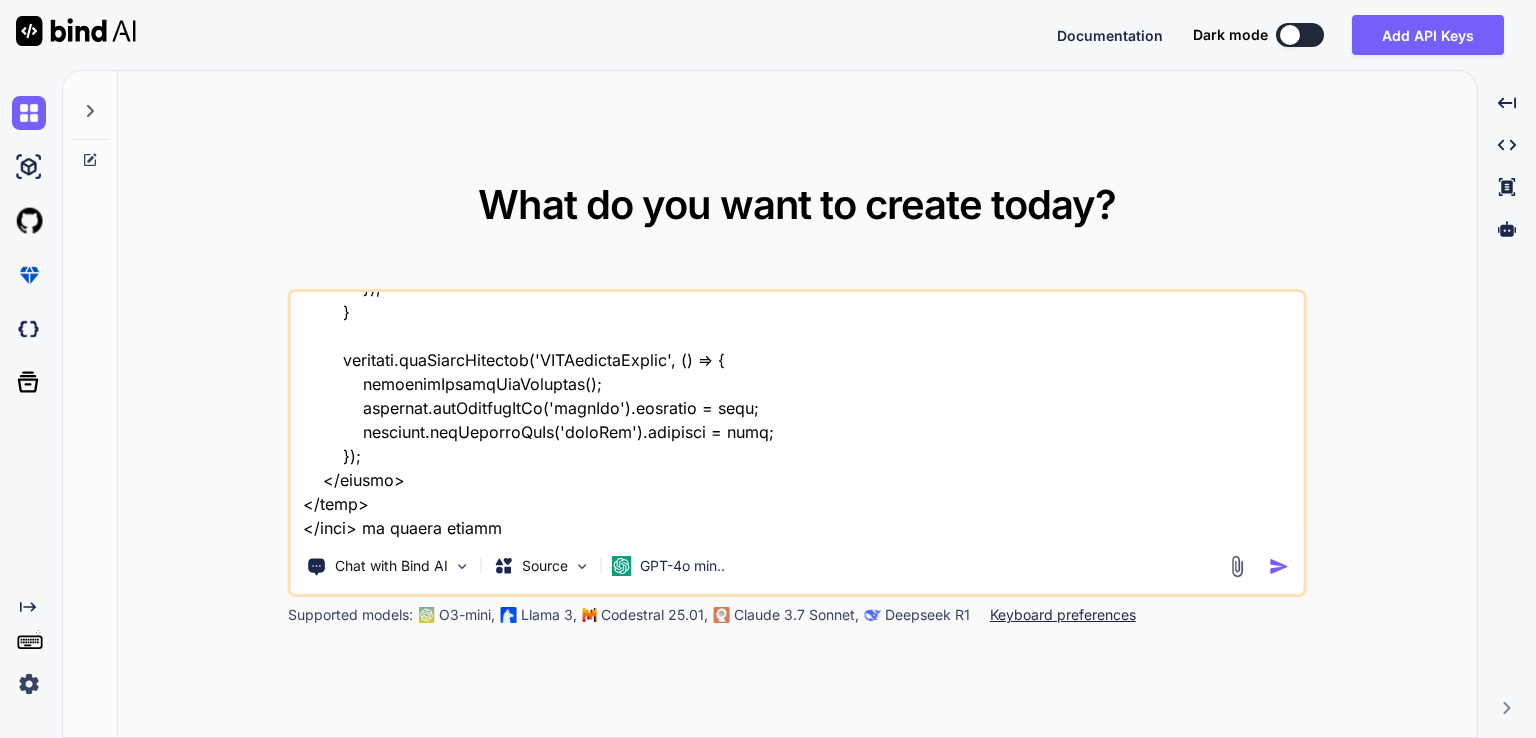 type on "x" 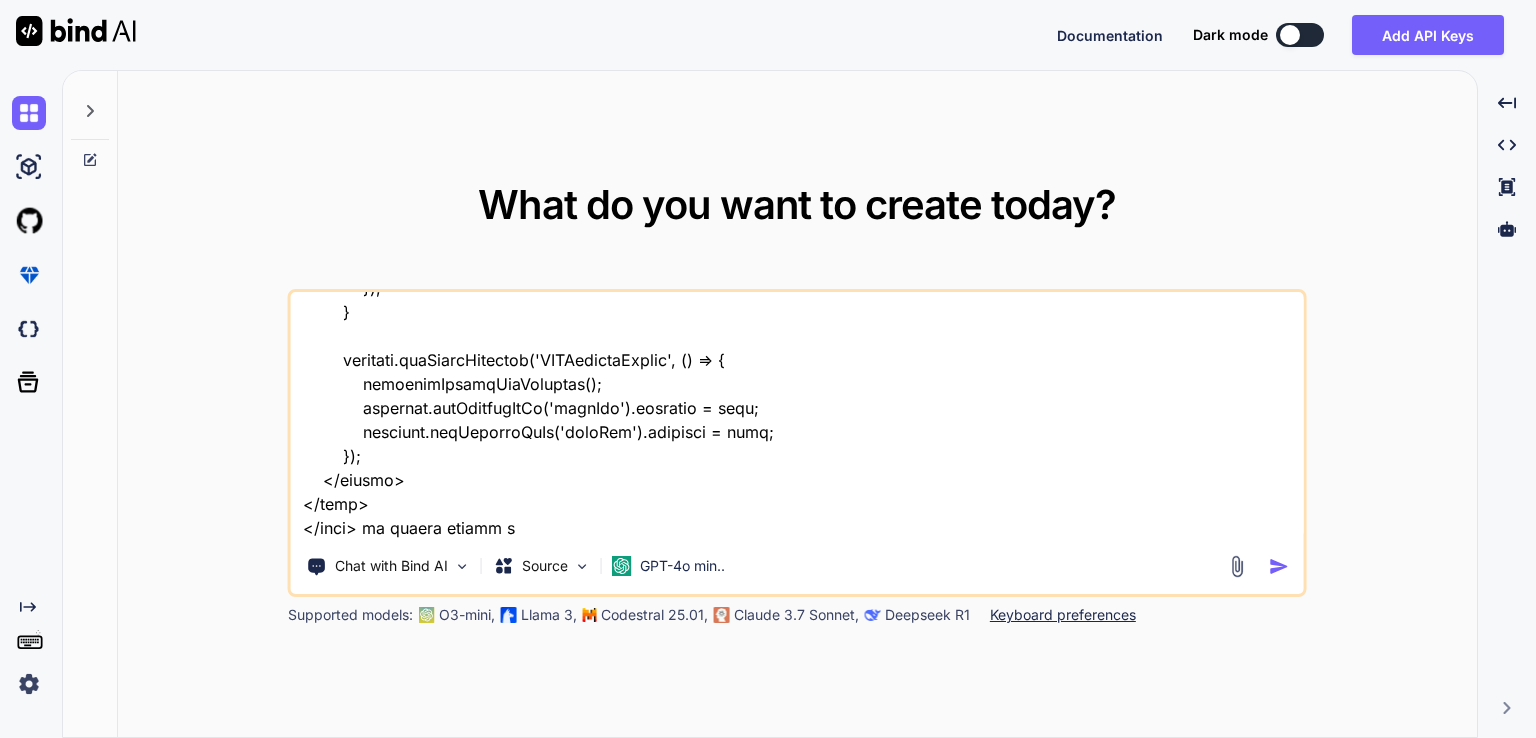 type on "x" 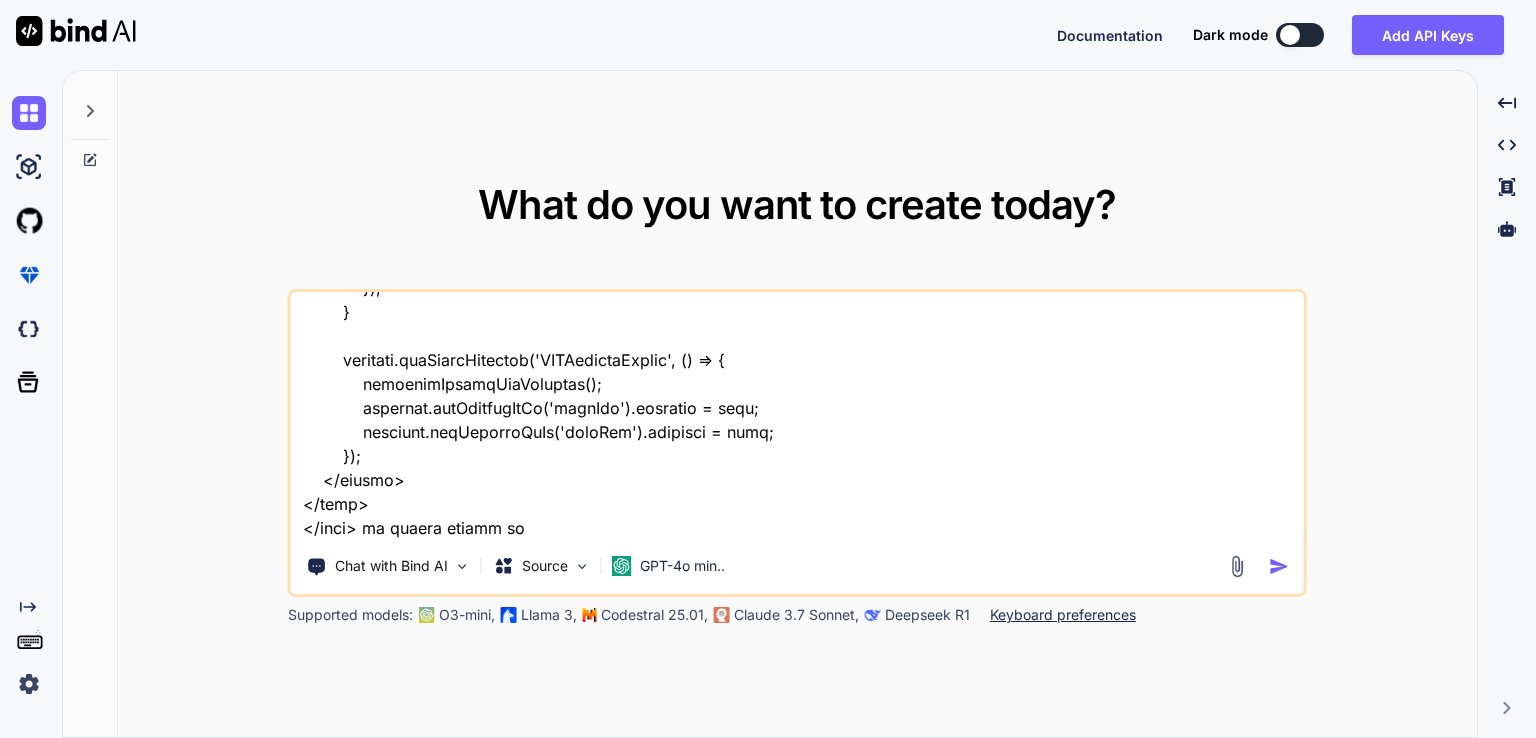 type on "x" 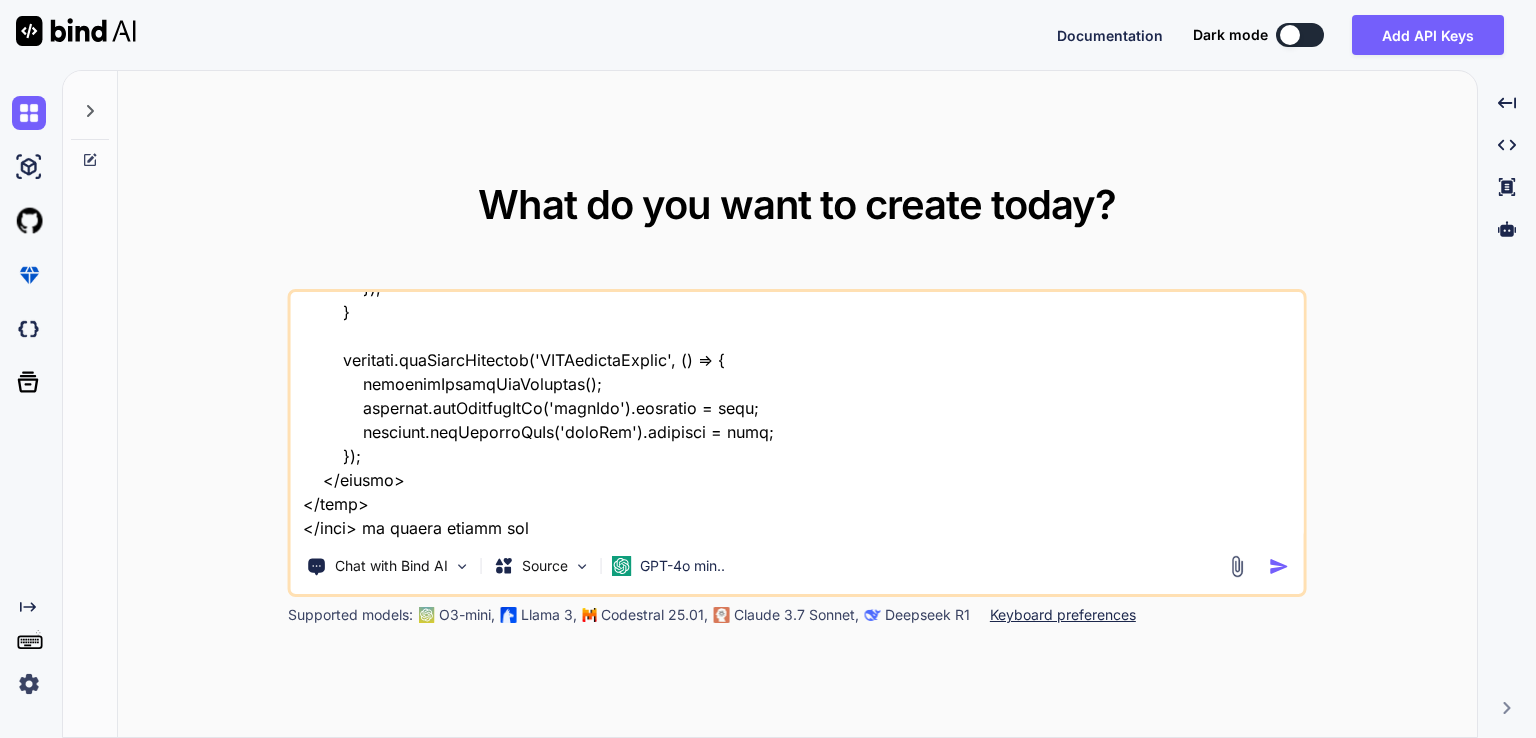 type on "x" 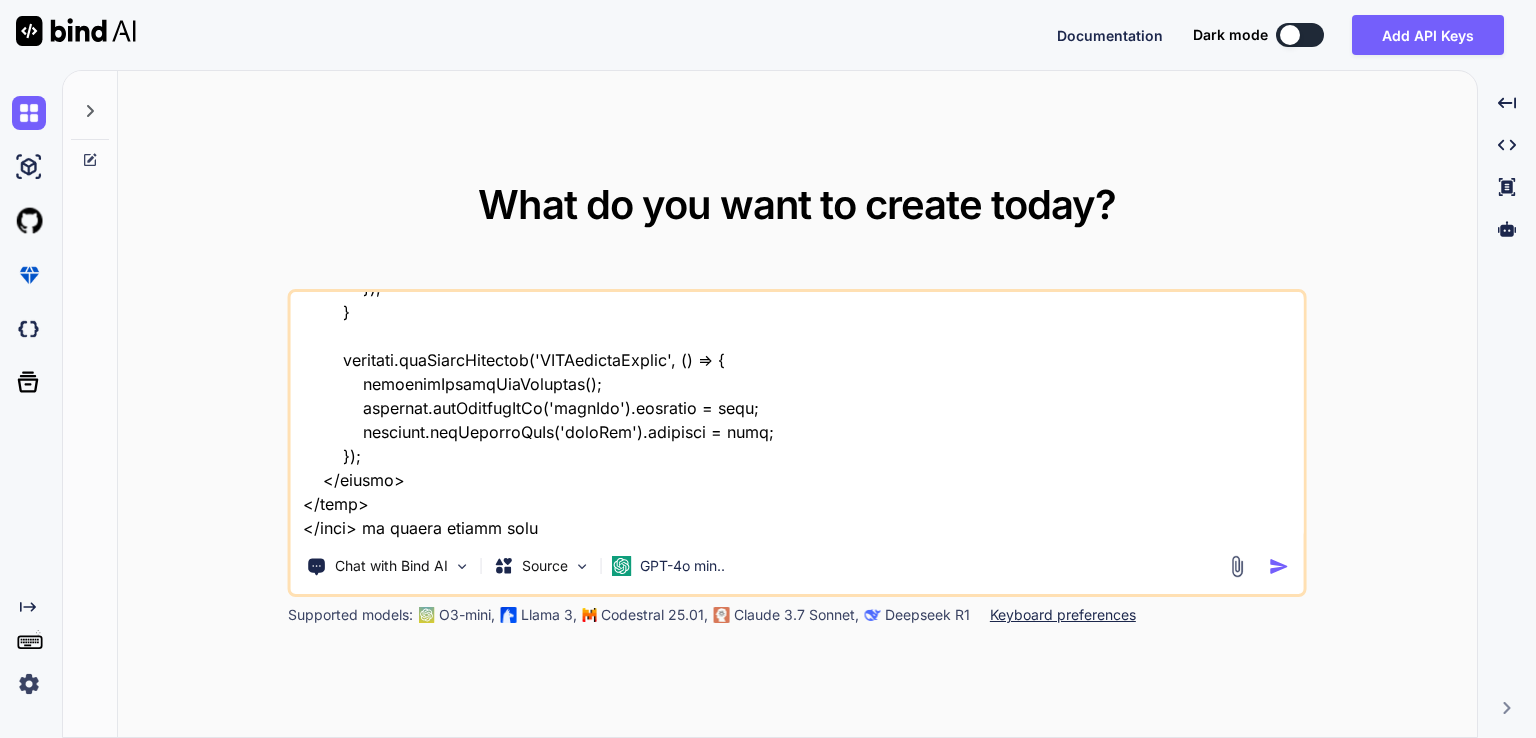 type on "x" 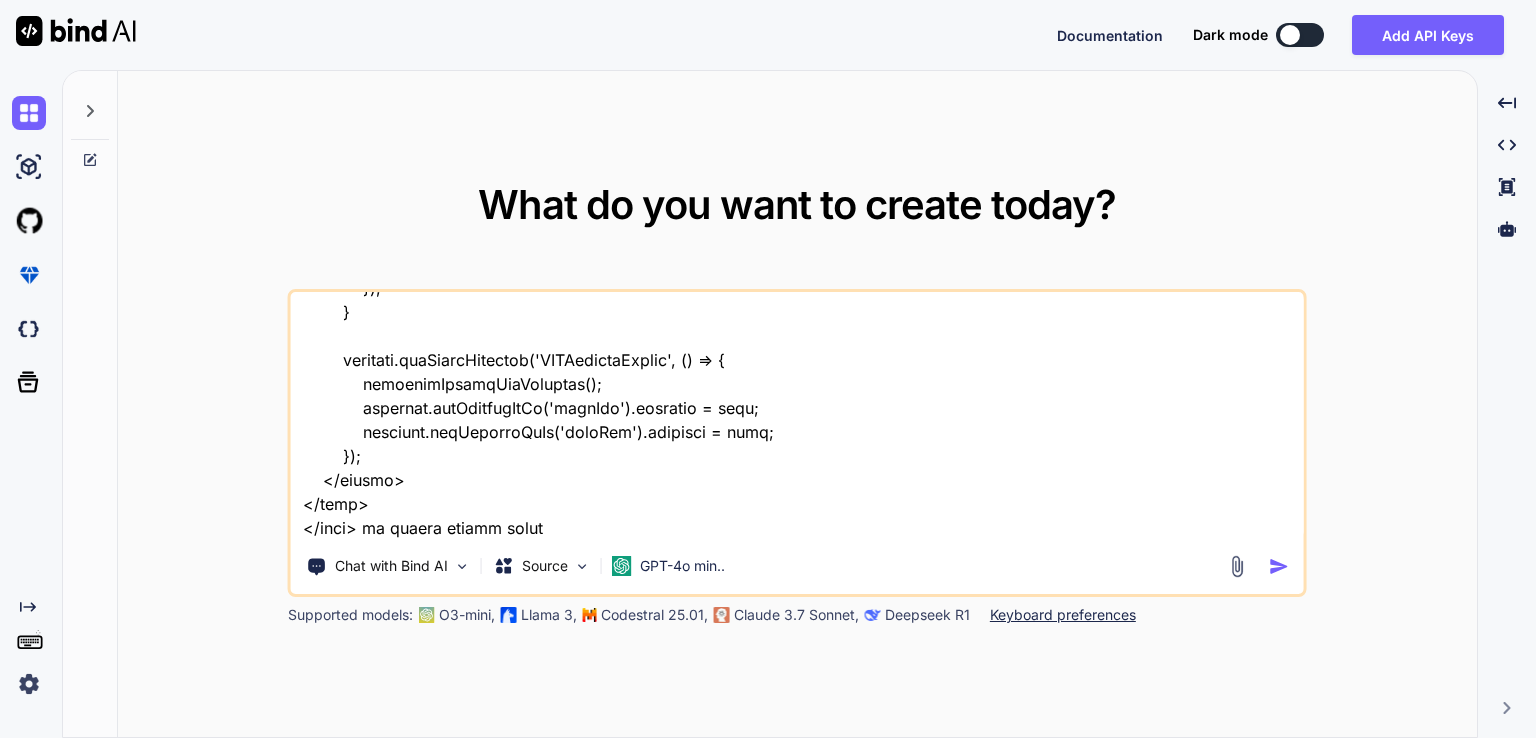 type on "x" 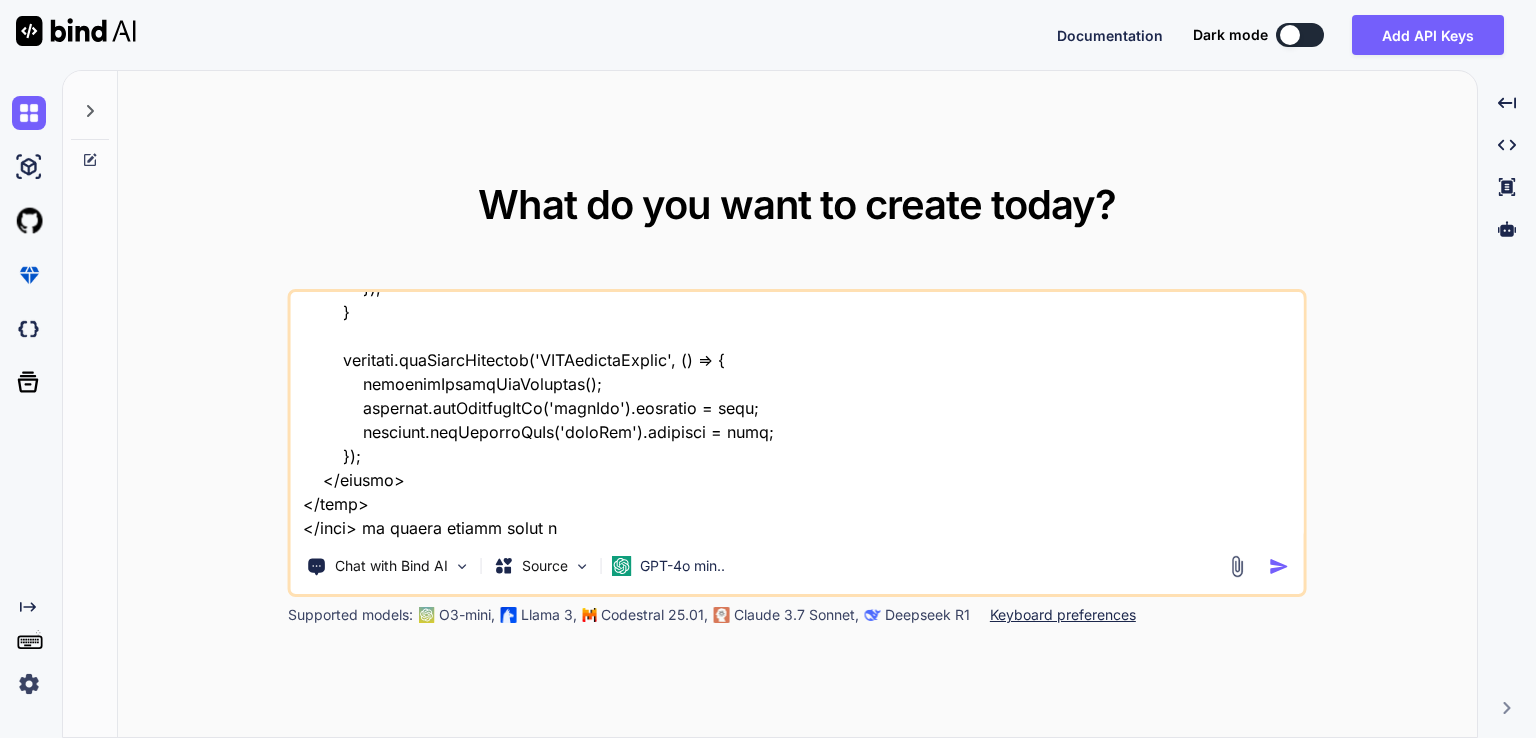 type on "x" 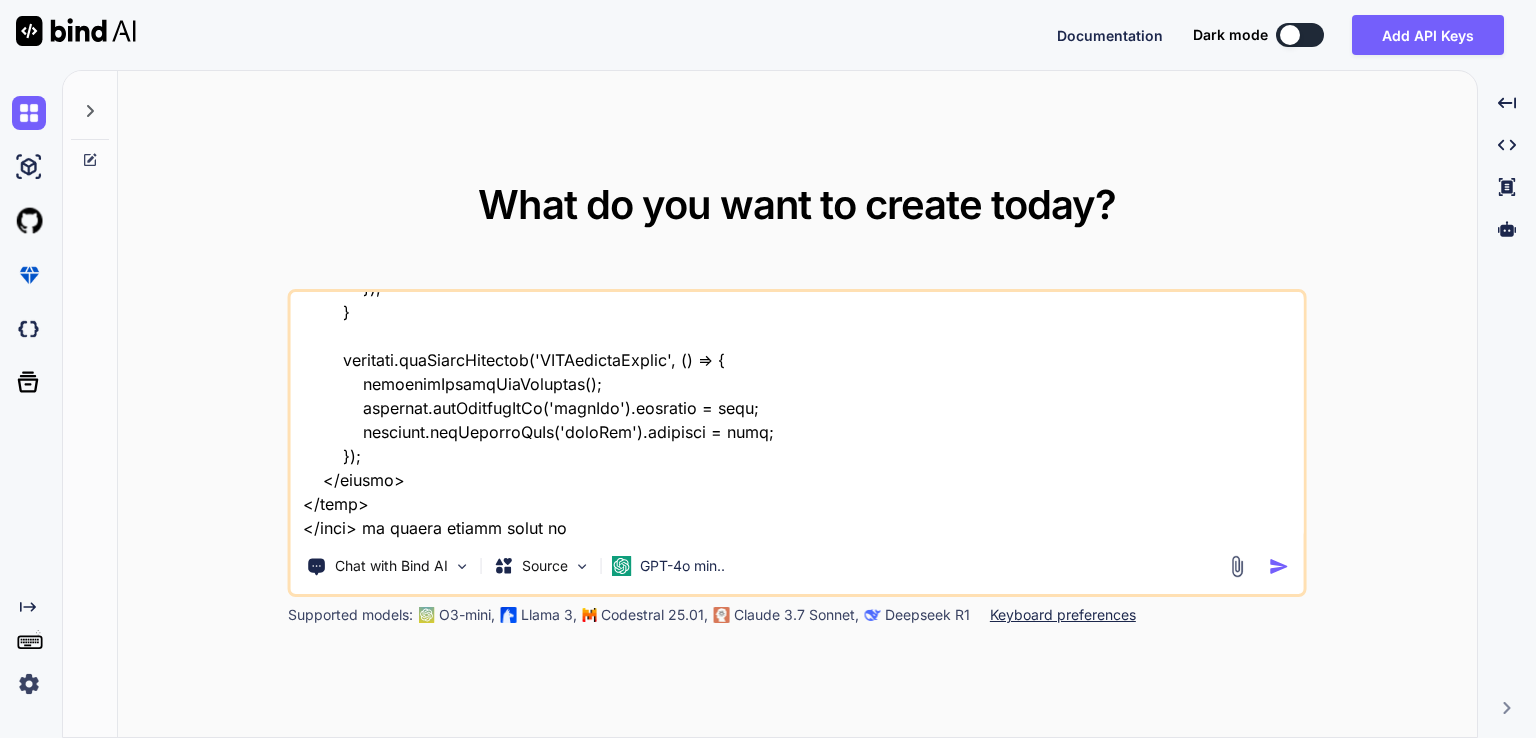 type on "x" 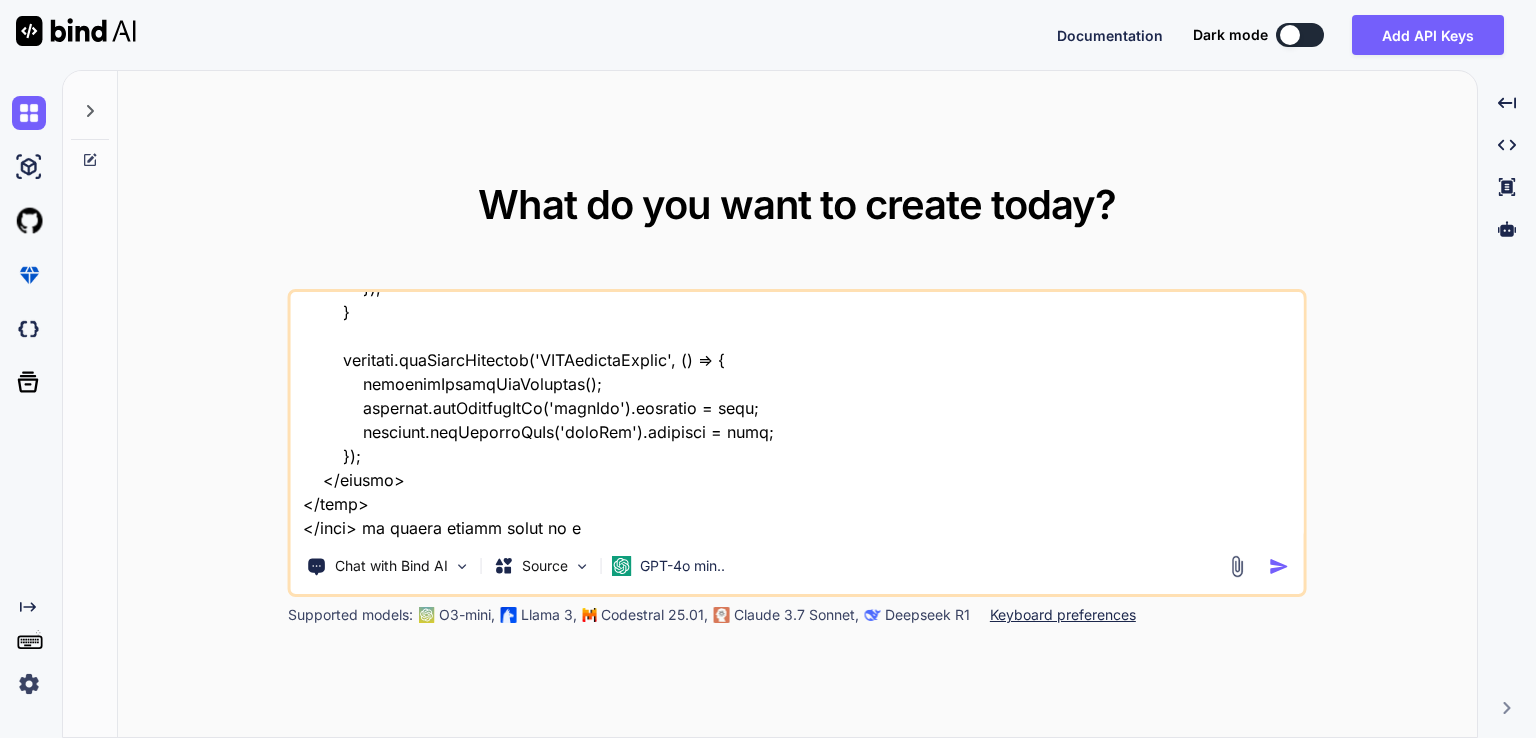 type on "x" 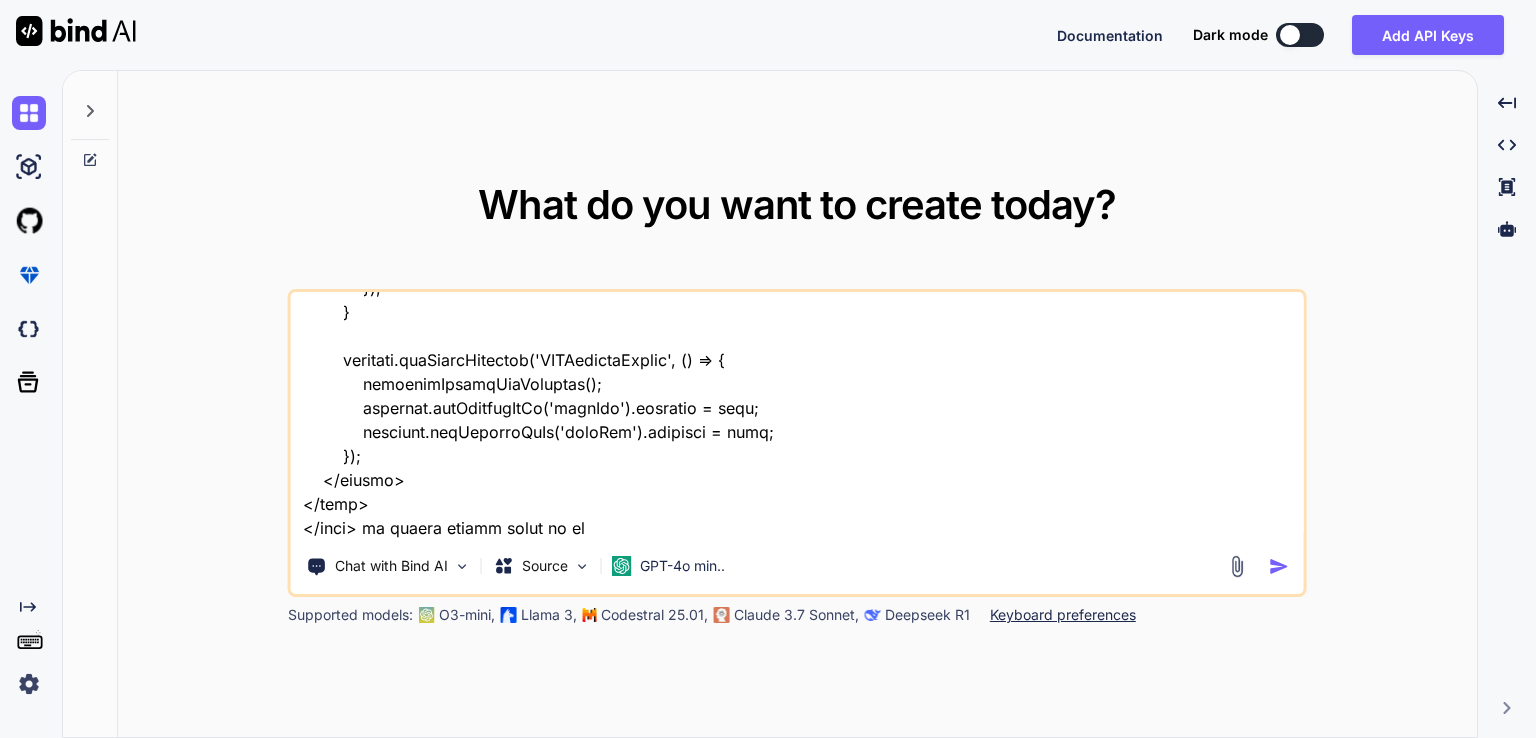 type on "x" 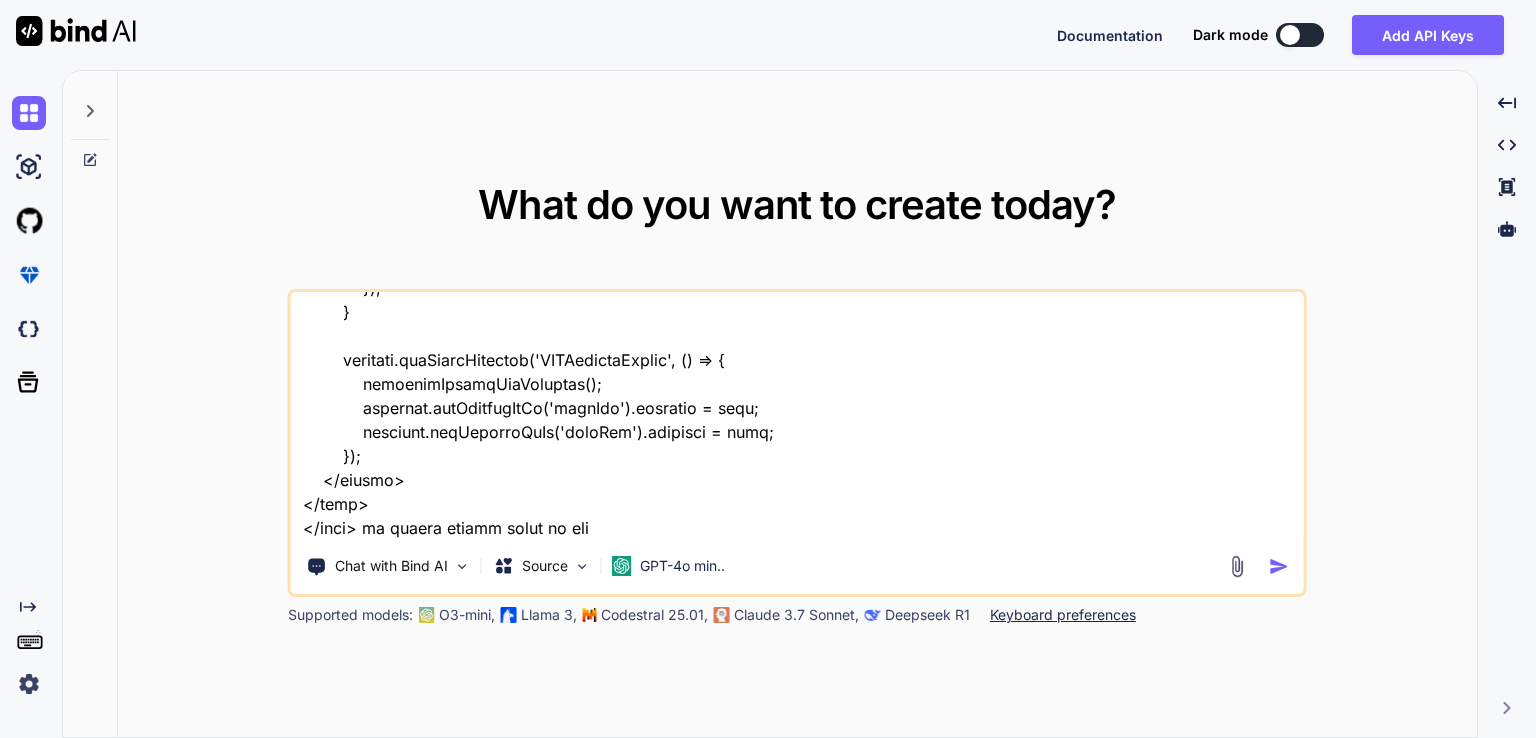 type on "x" 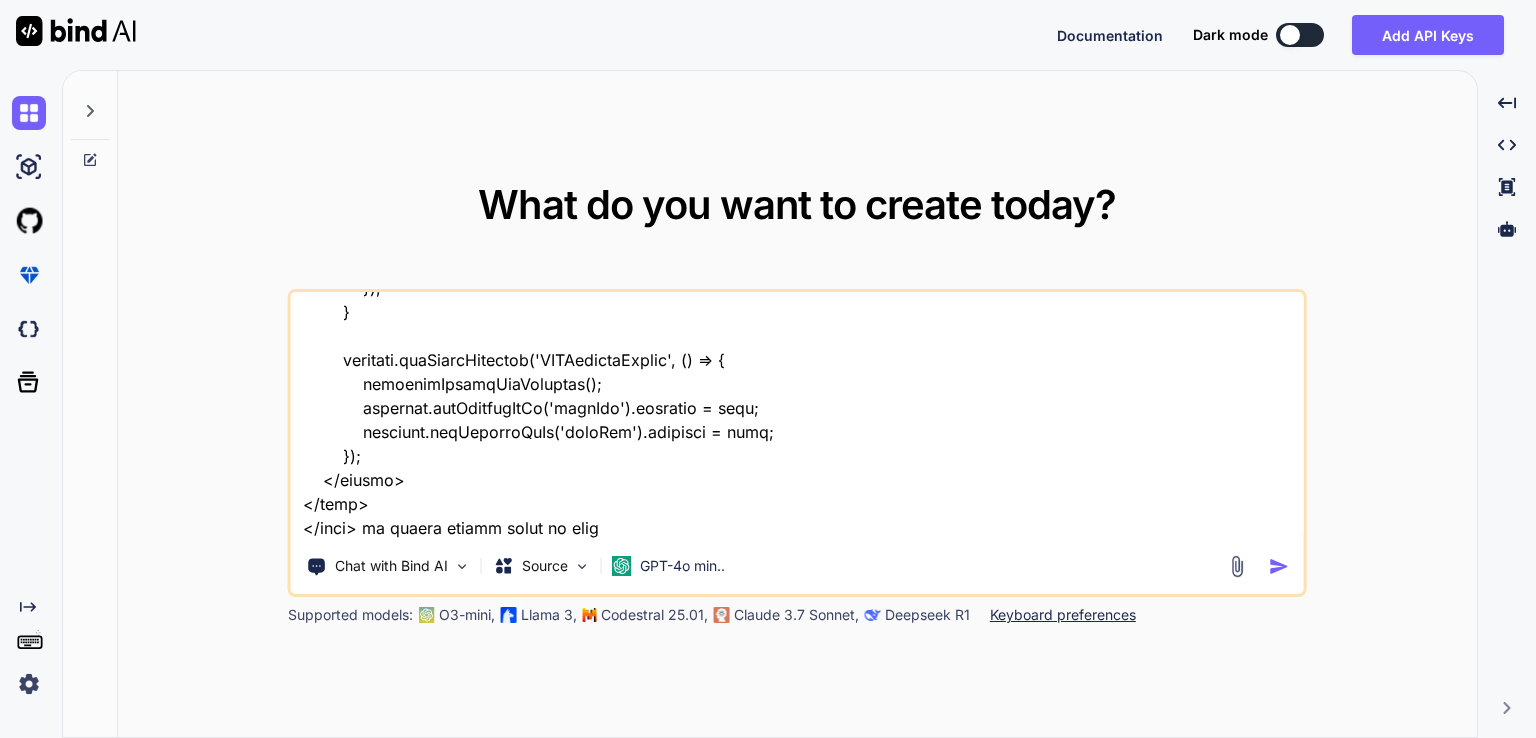 type on "x" 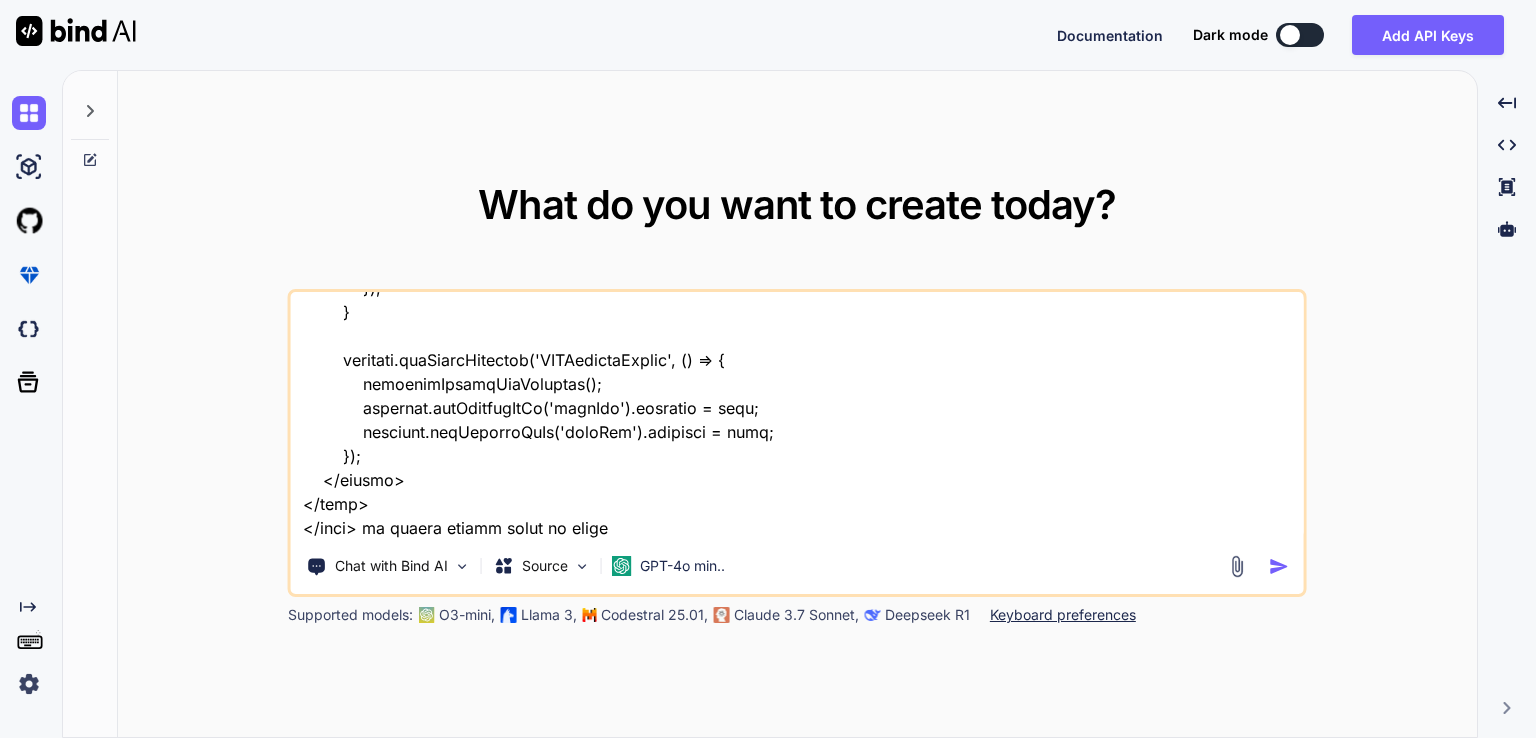 type on "x" 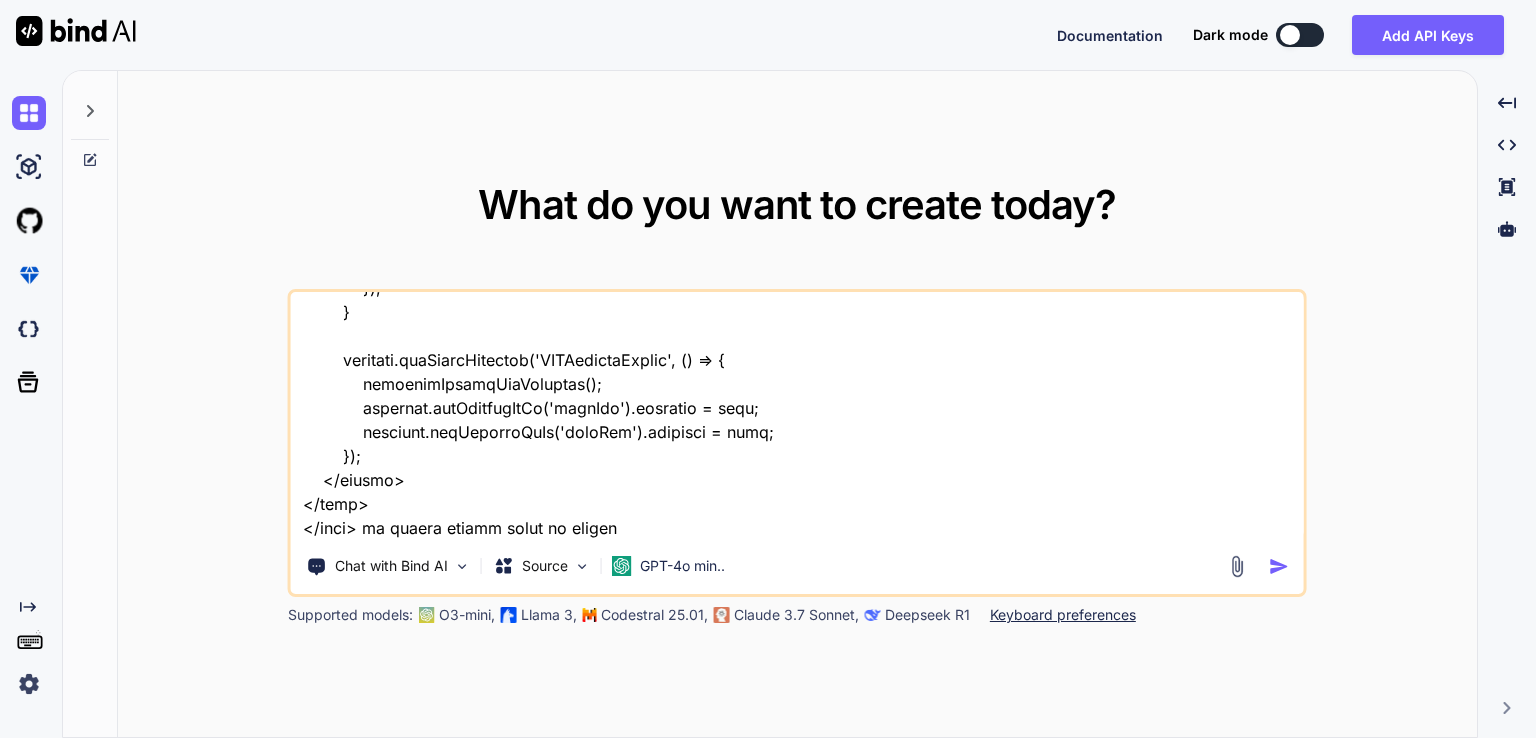 type on "x" 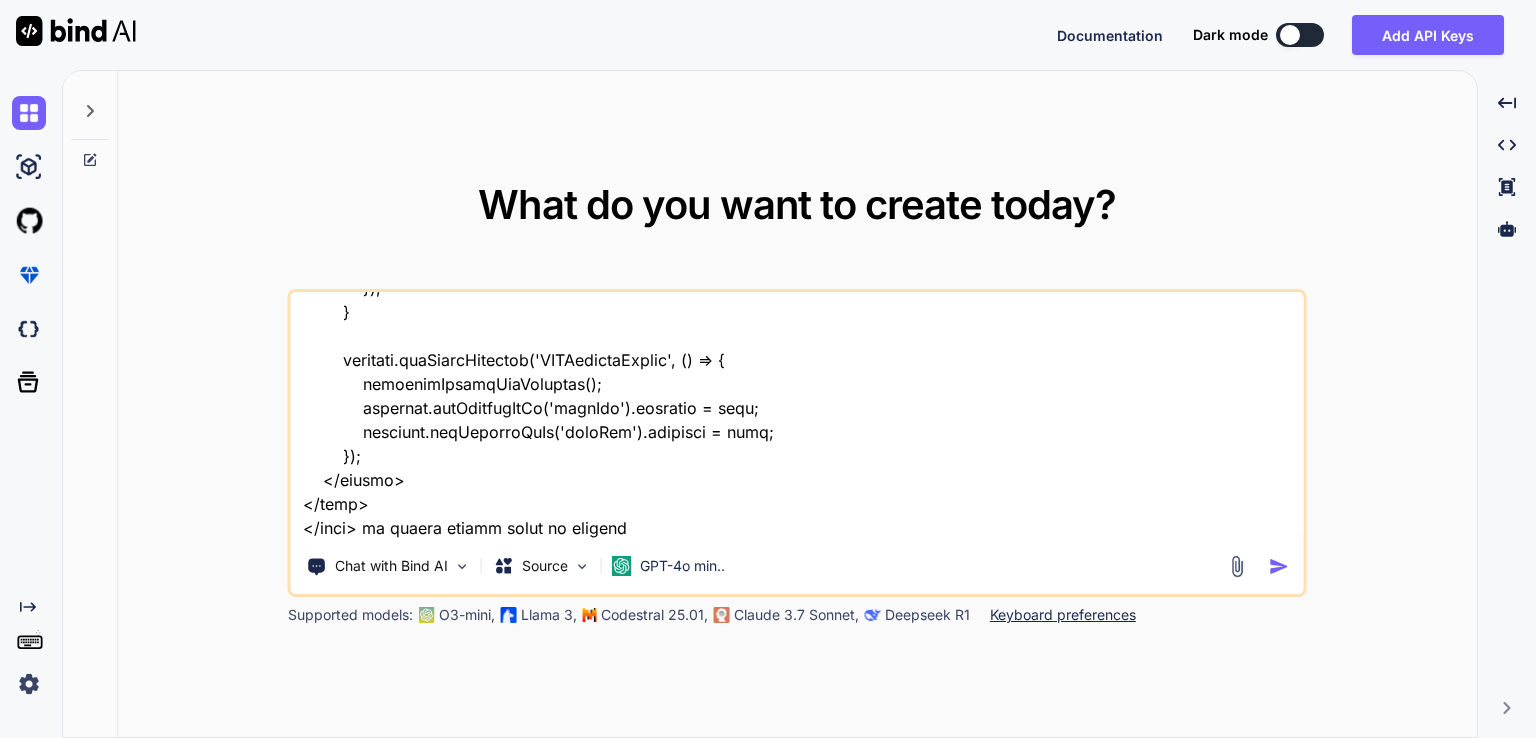 type on "x" 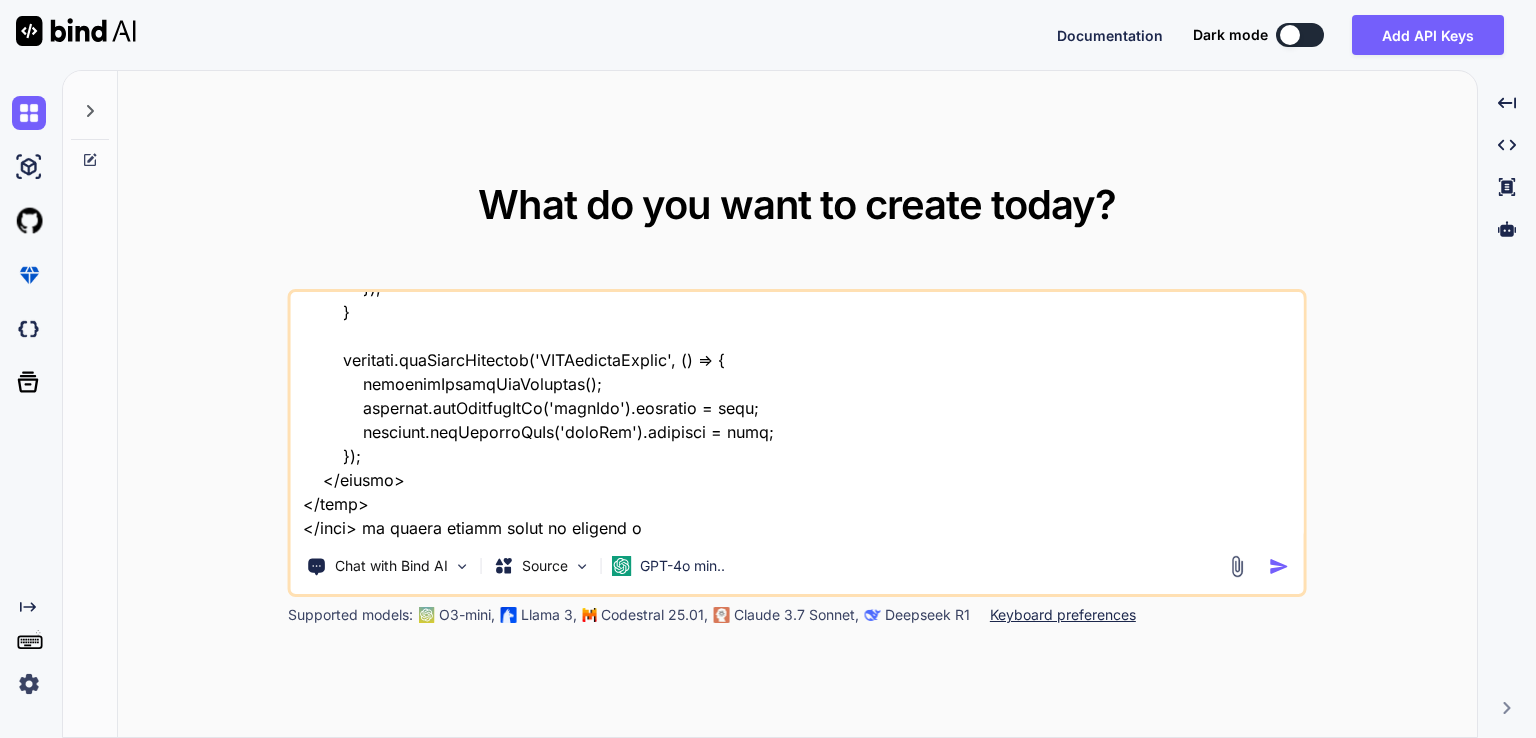 type on "x" 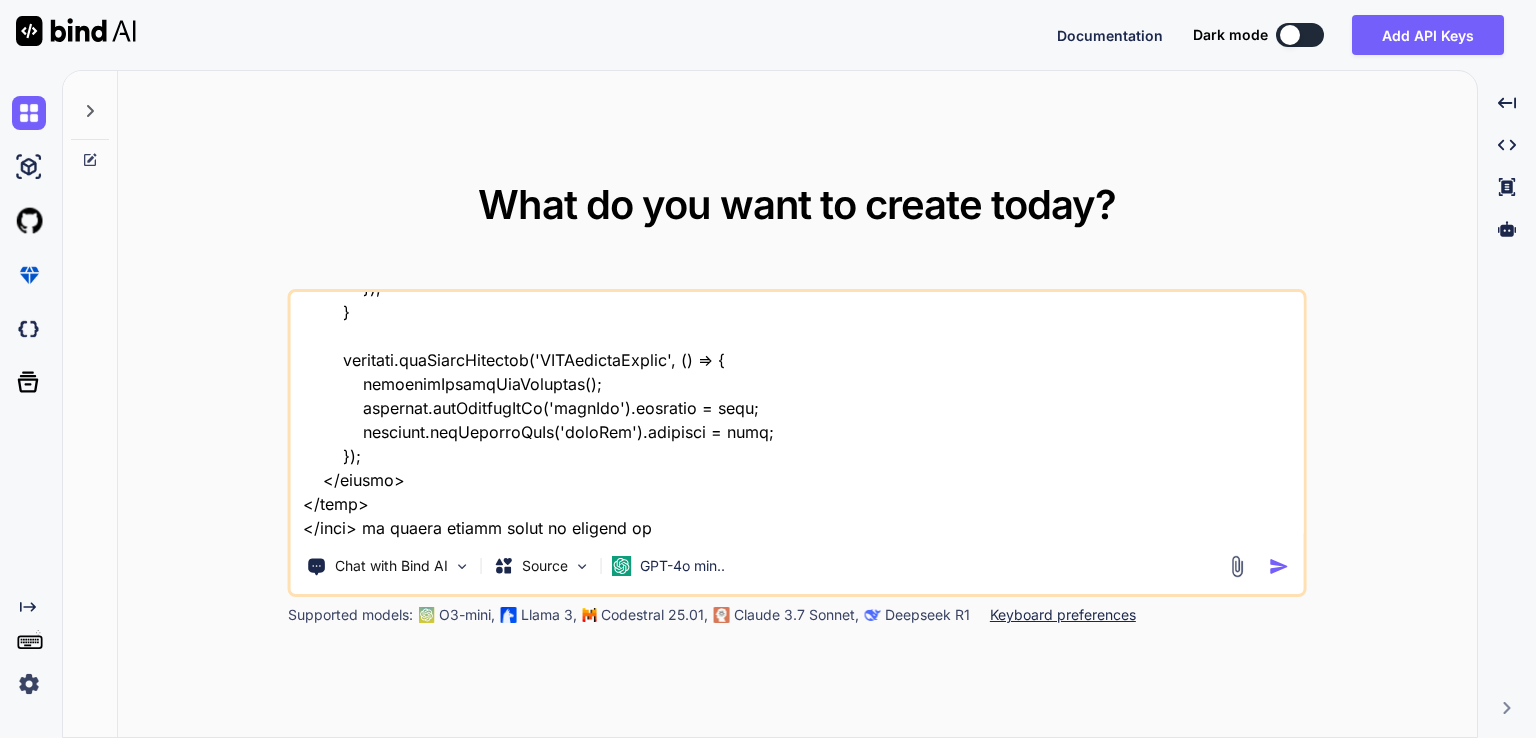 type on "x" 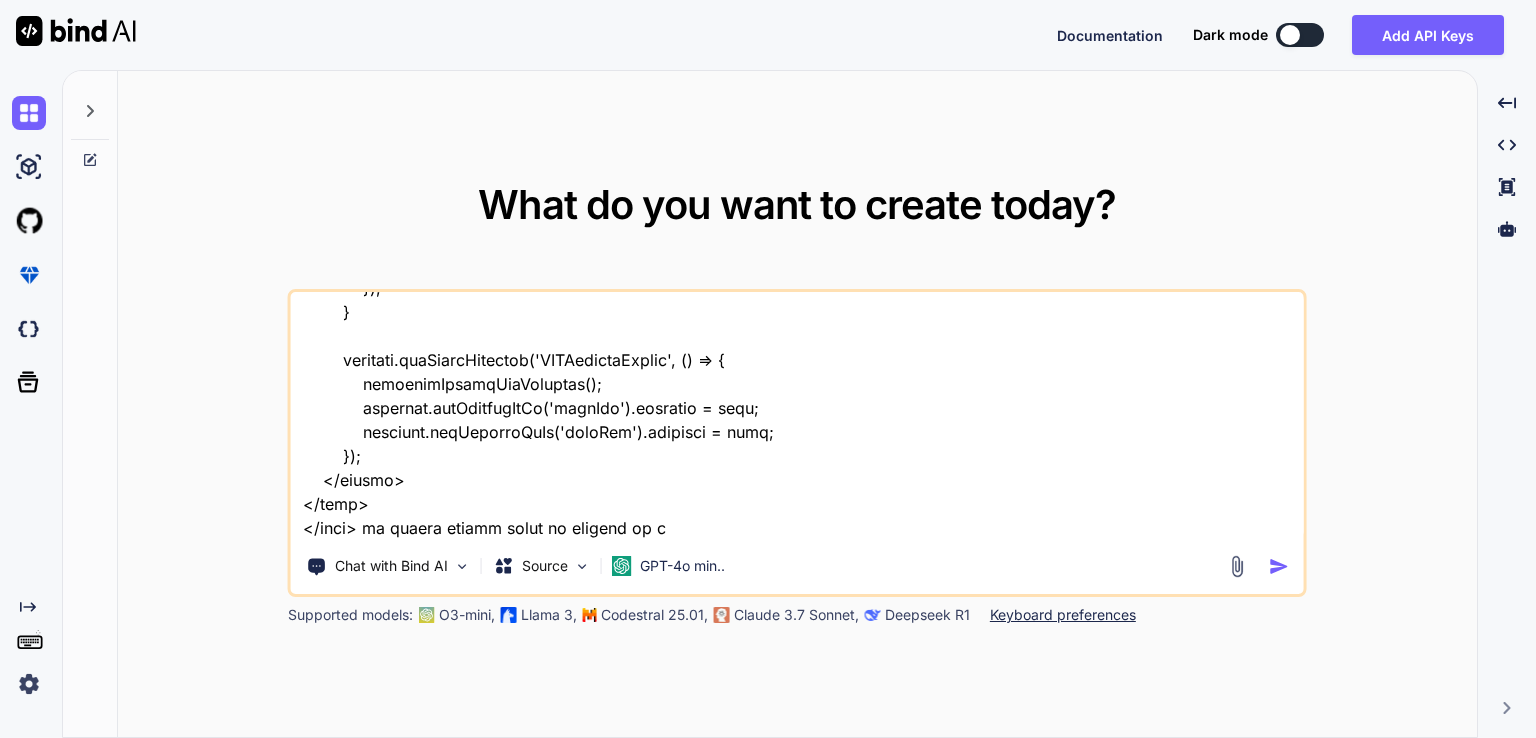type on "x" 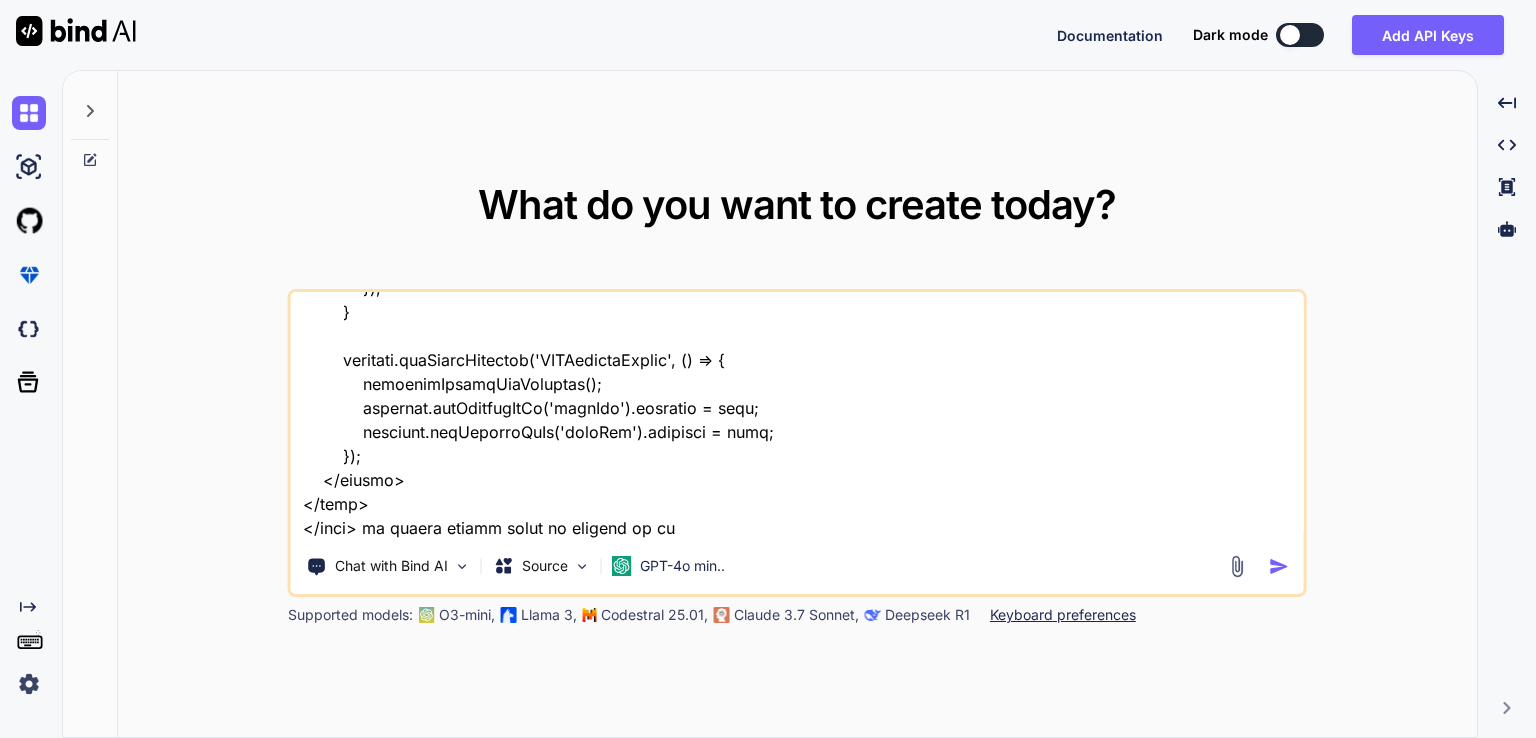 type on "x" 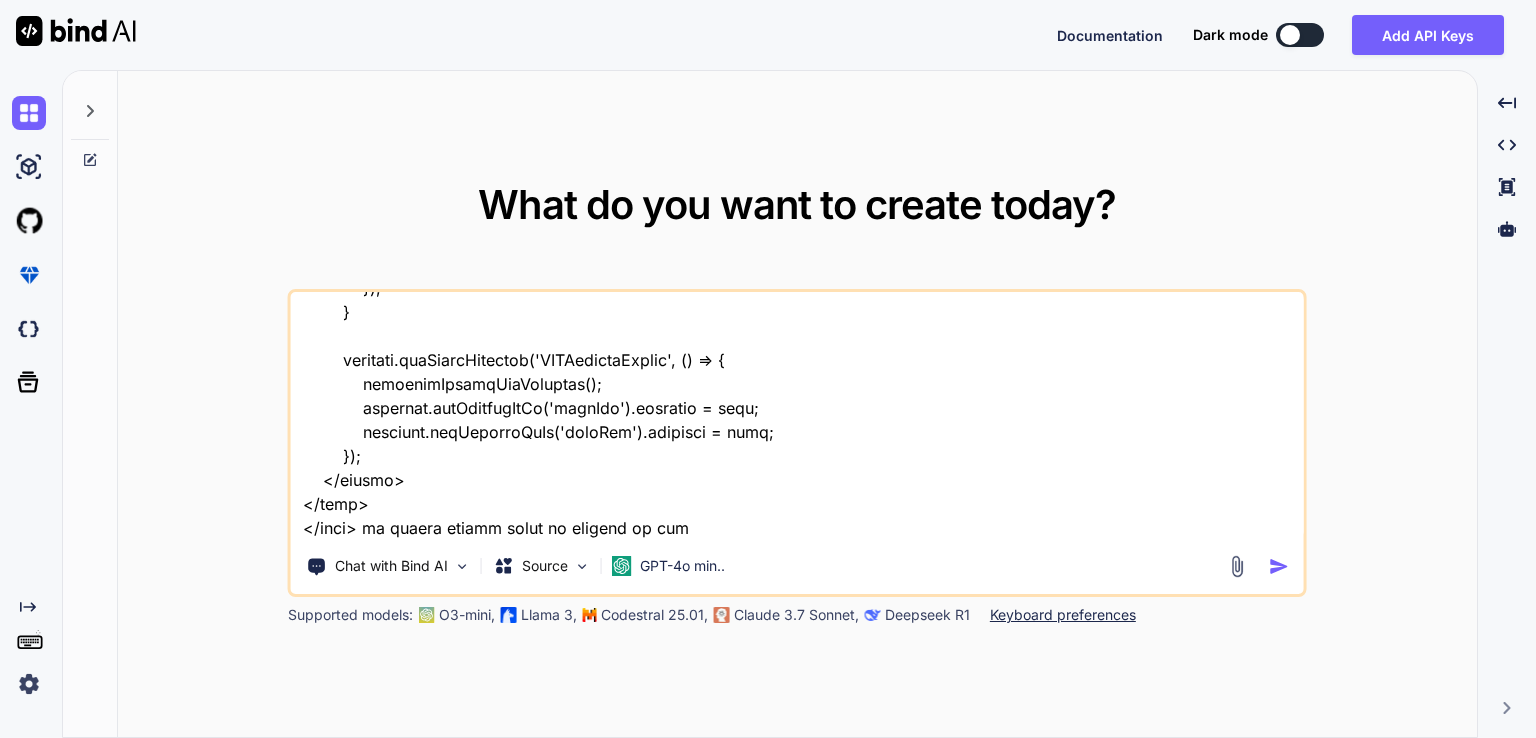 type on "x" 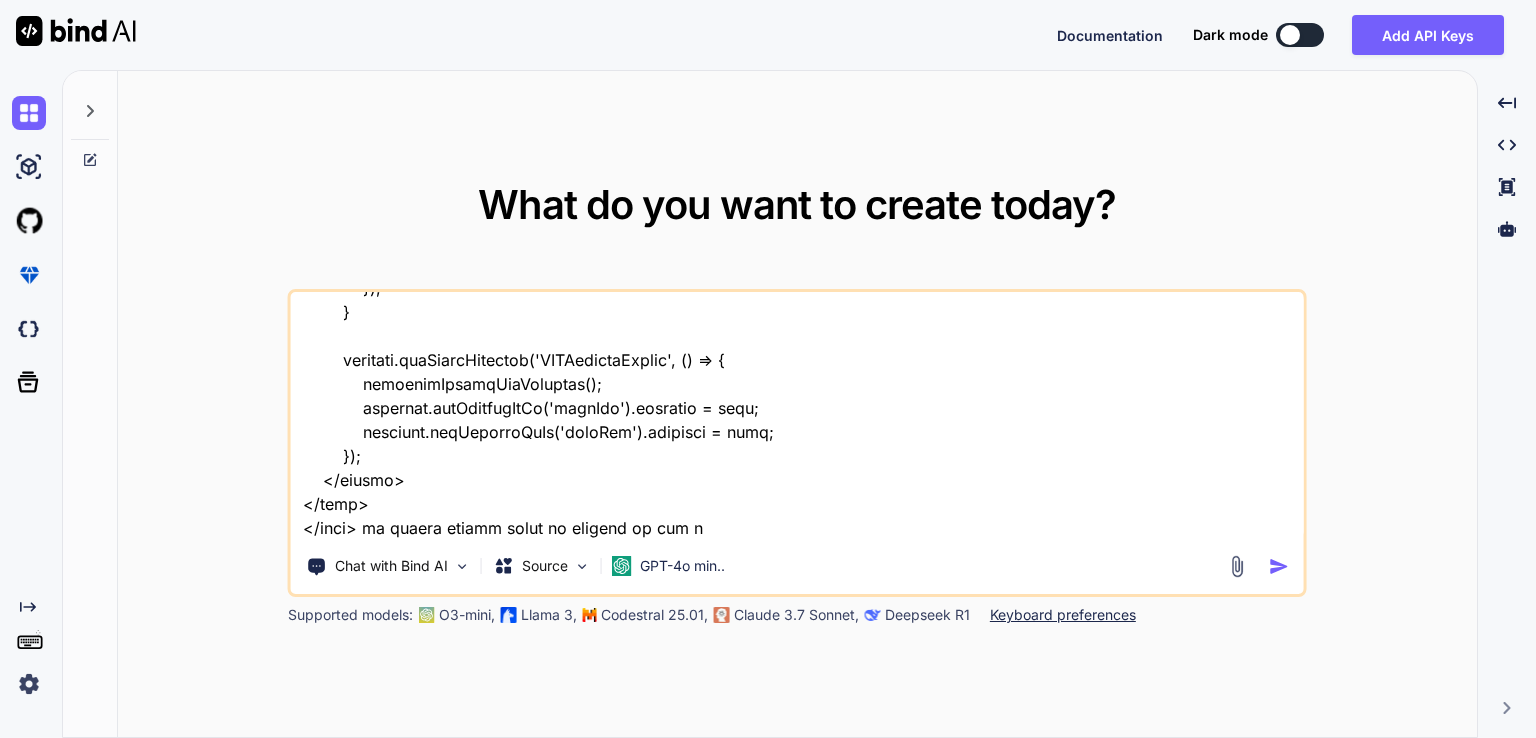 type on "x" 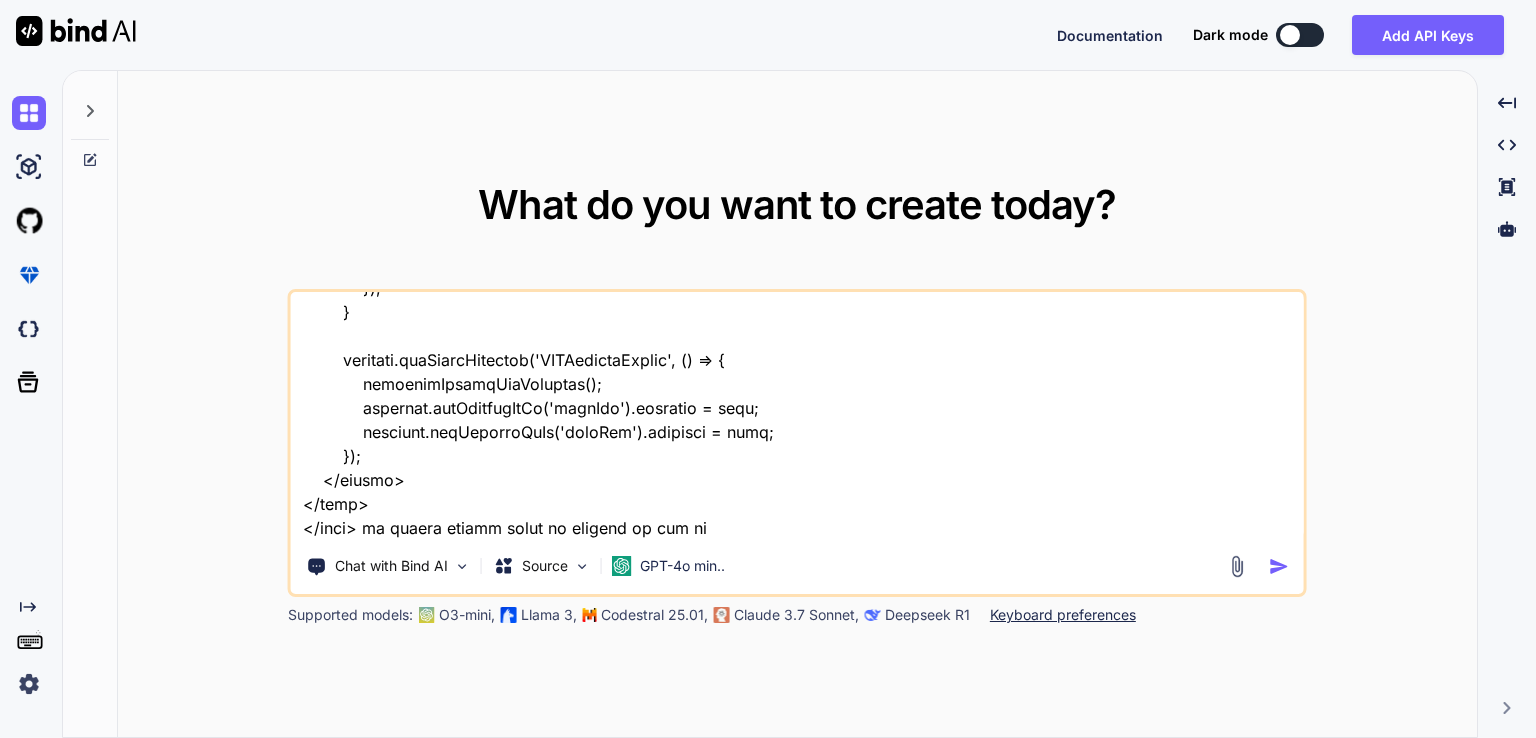 type on "x" 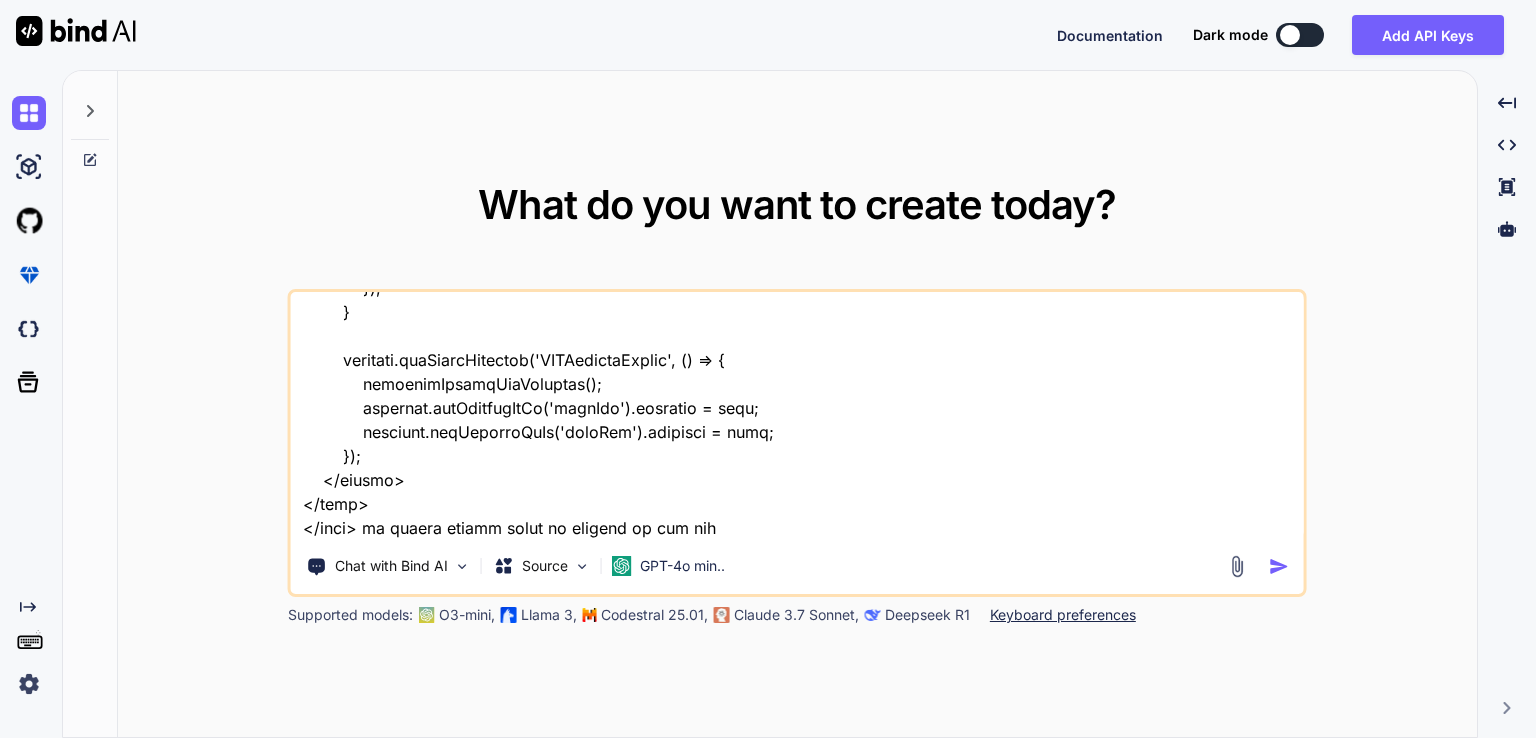 type on "x" 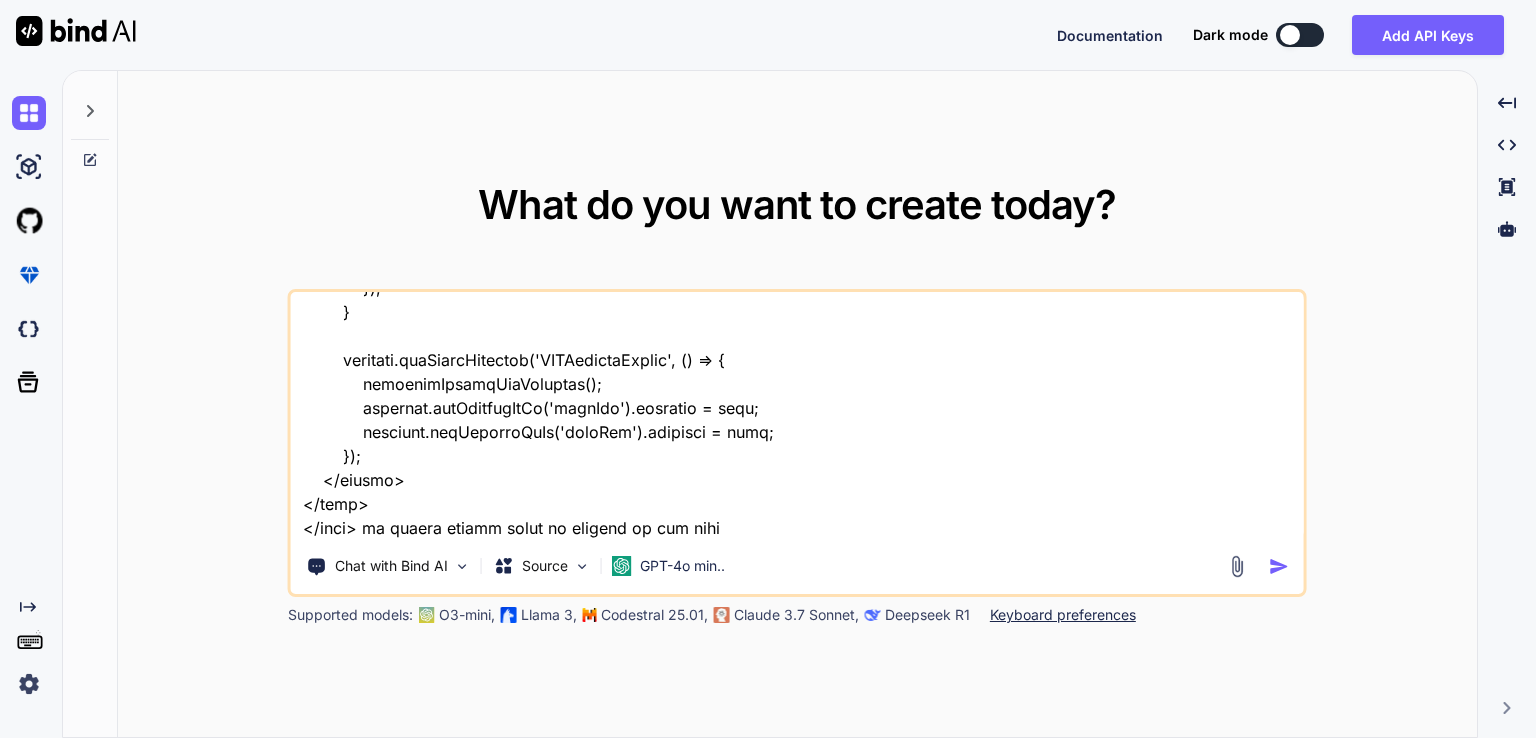 type on "x" 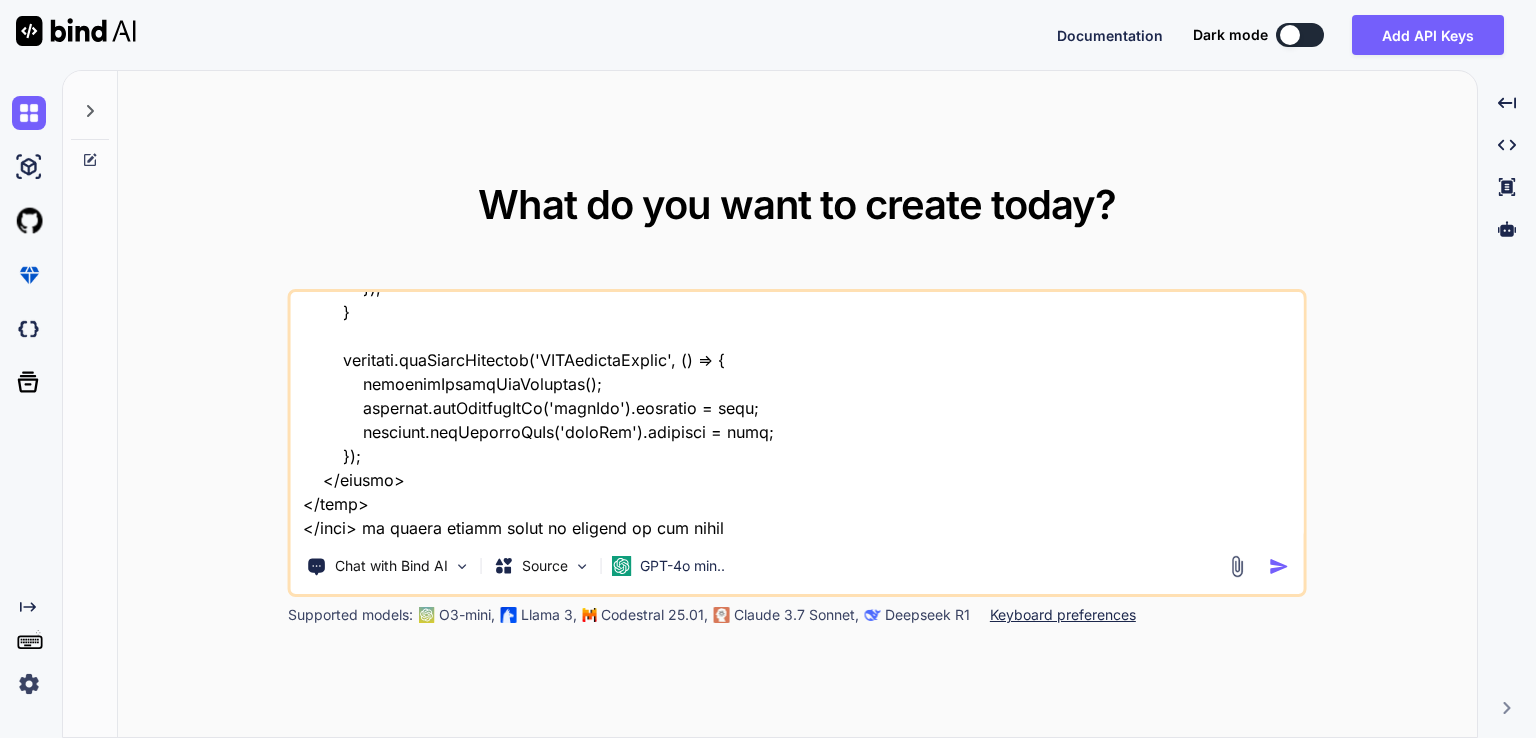 type on "x" 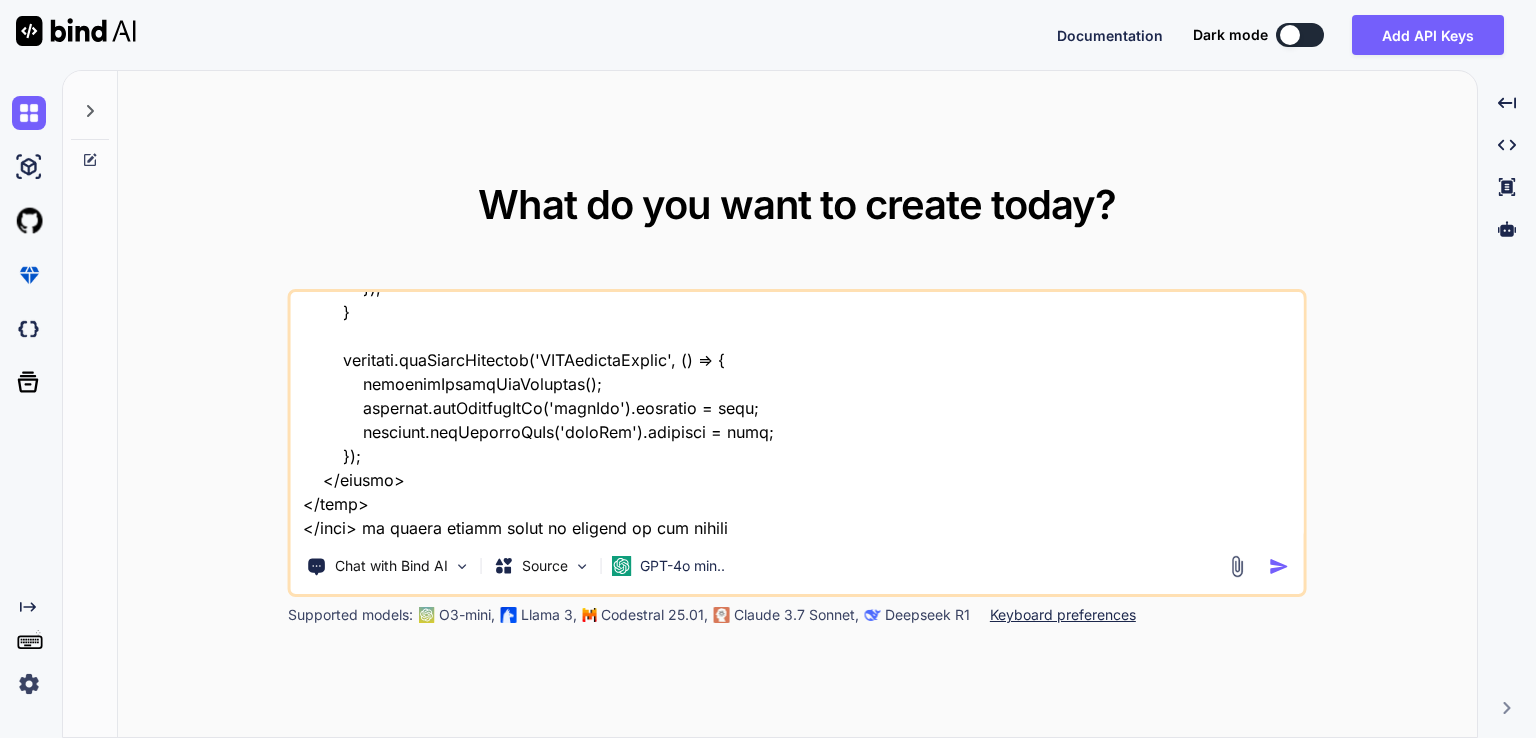 type on "x" 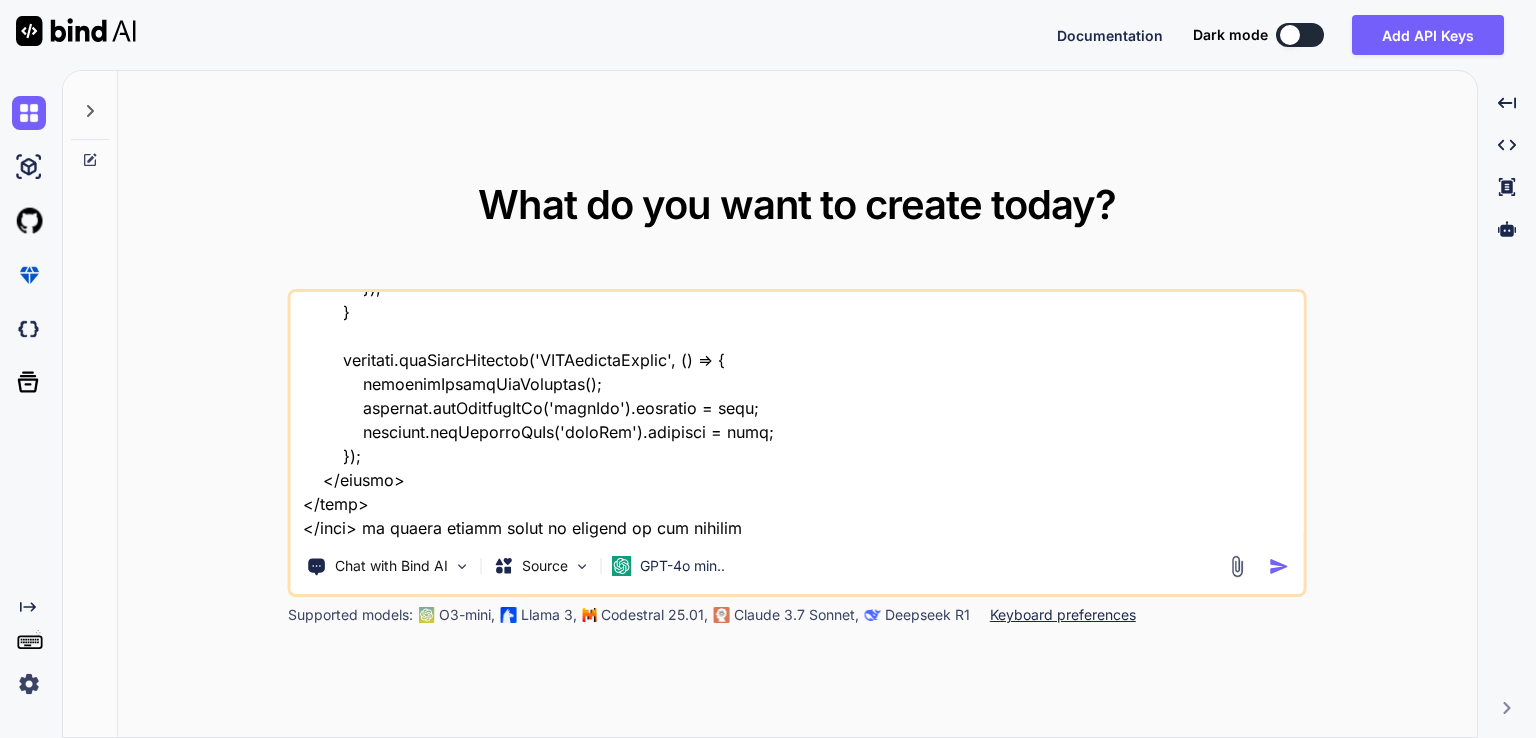 type on "x" 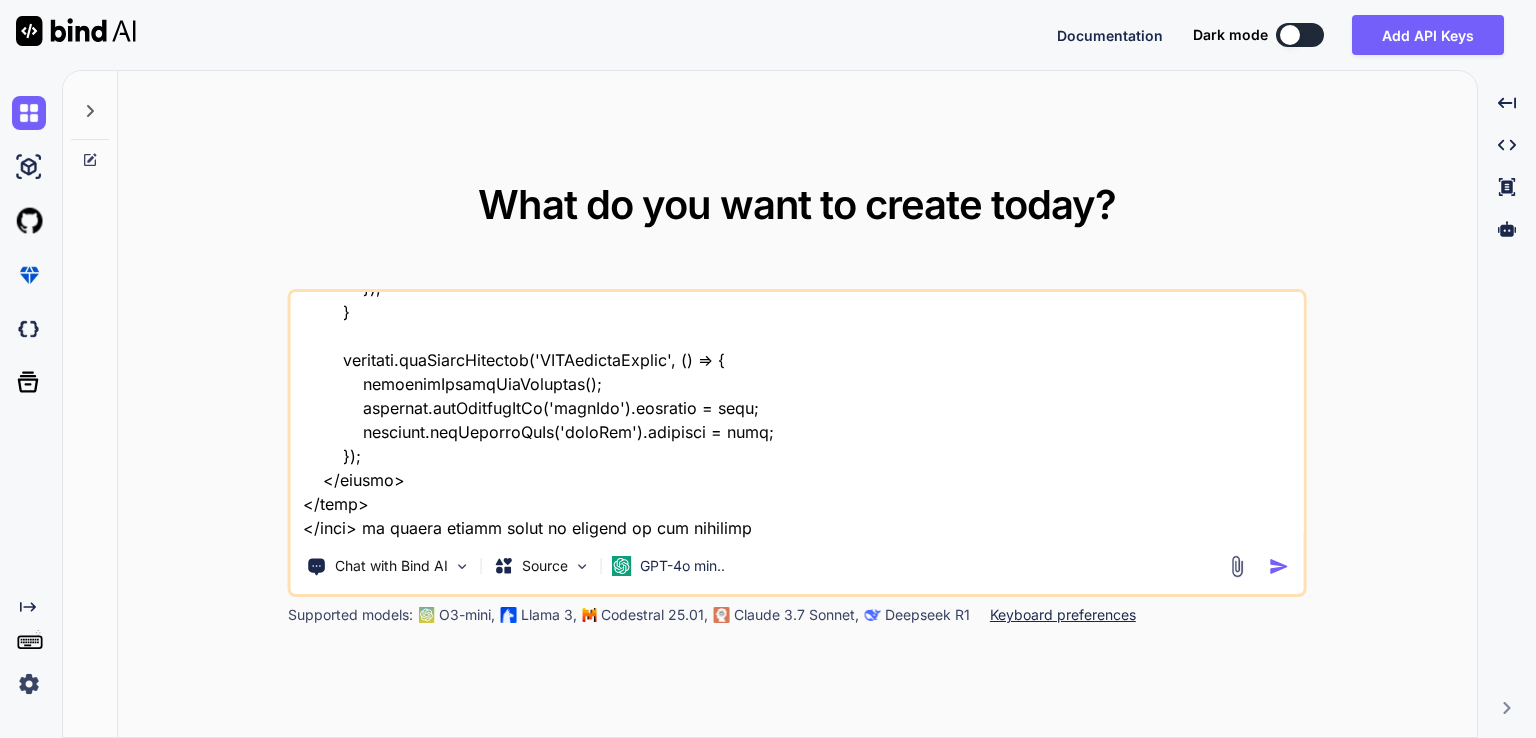 type on "x" 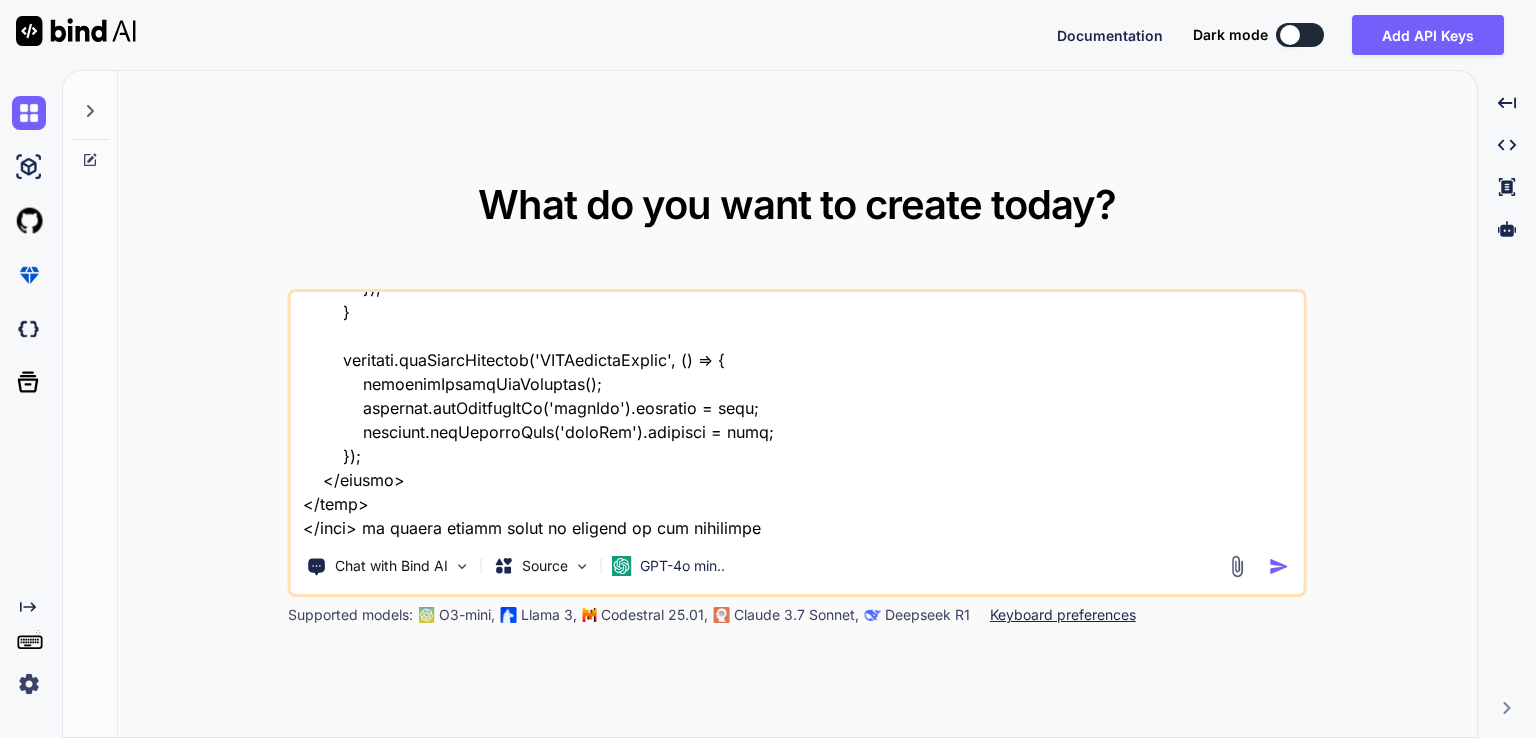 type on "x" 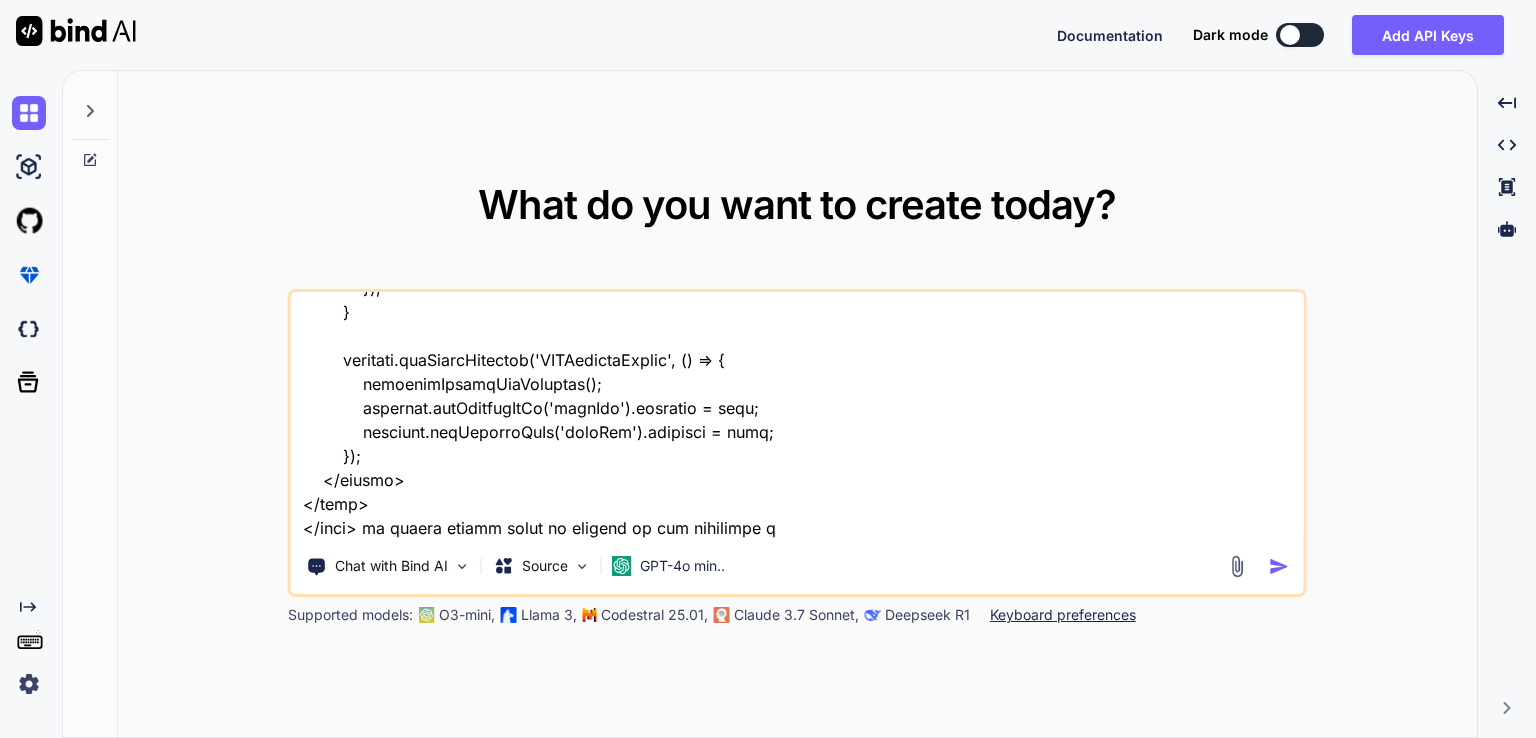 type on "x" 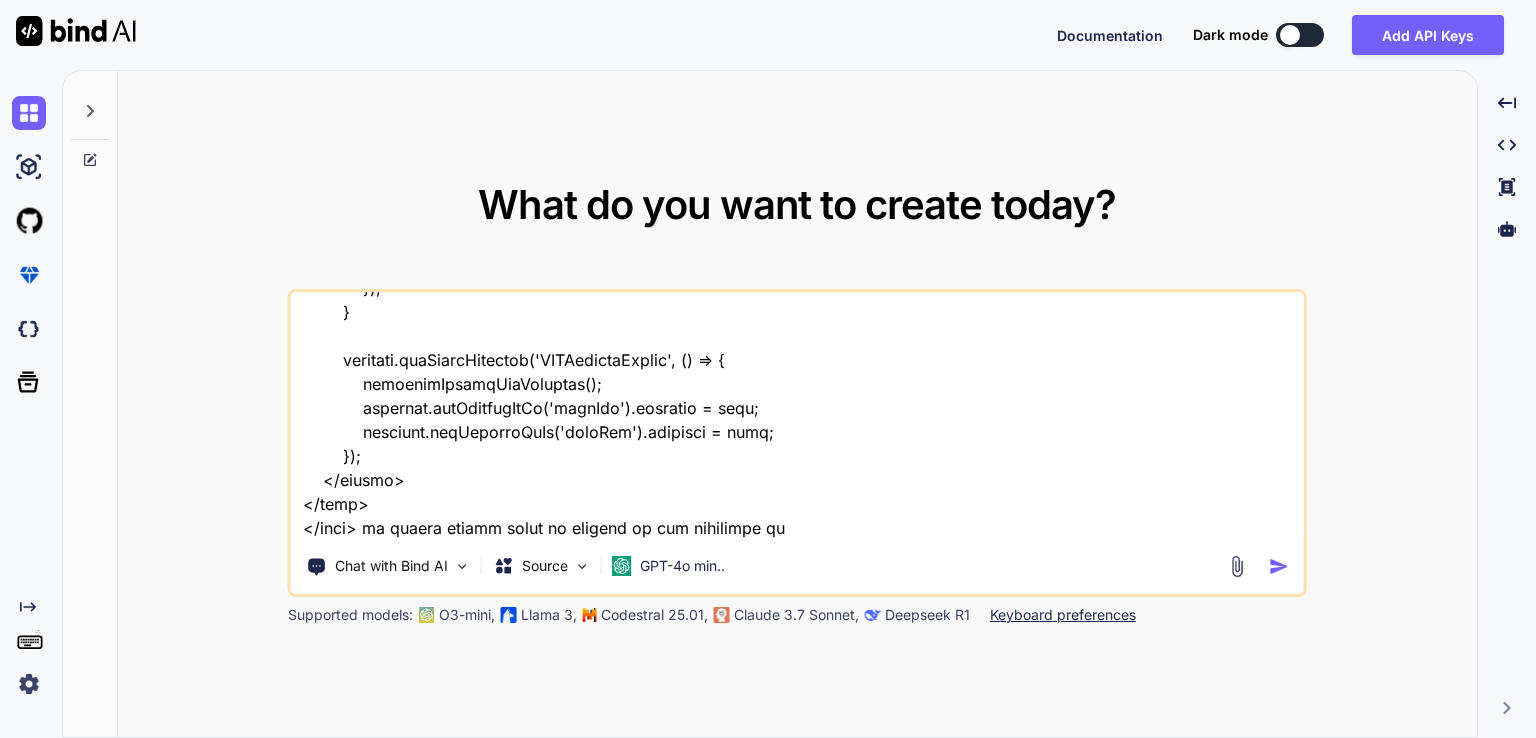 type on "x" 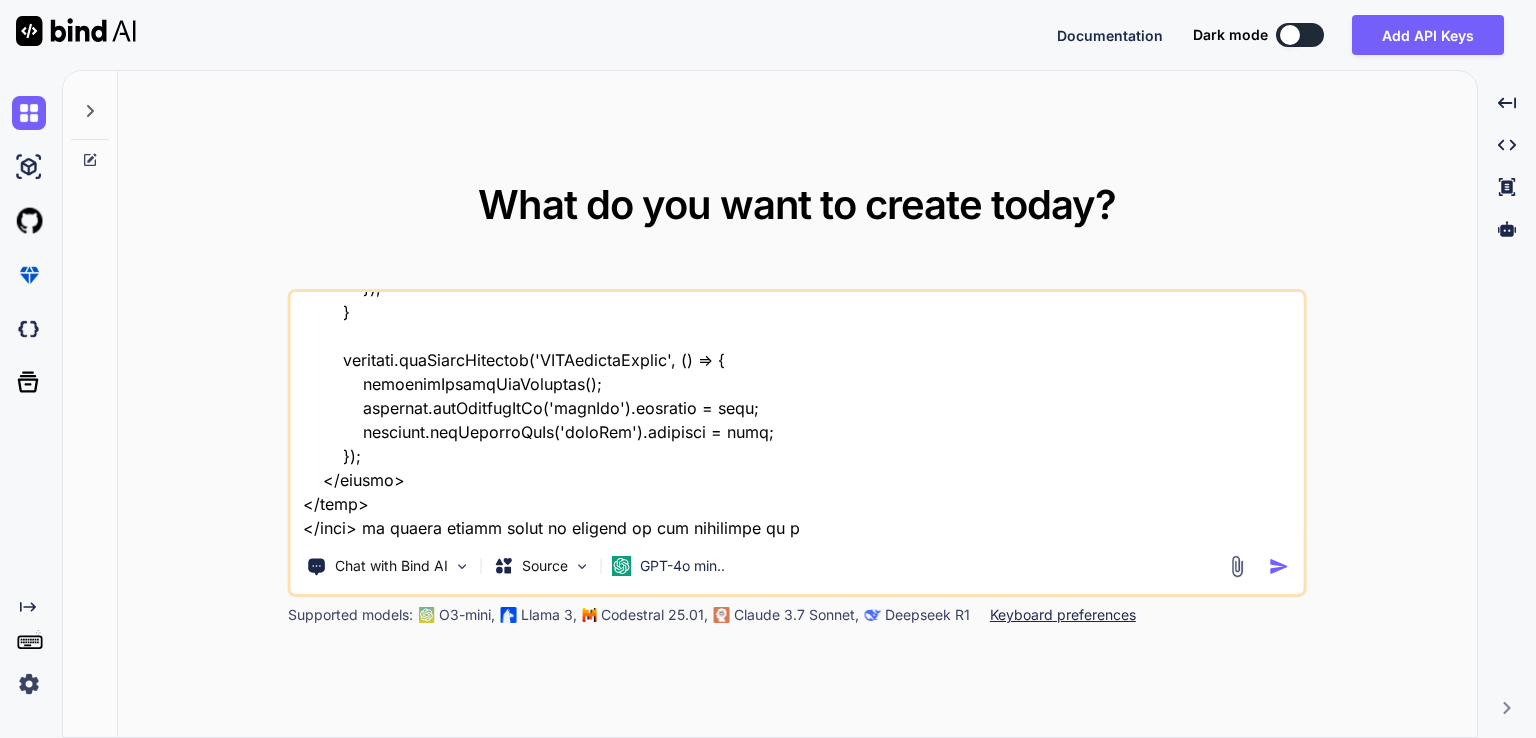 type on "x" 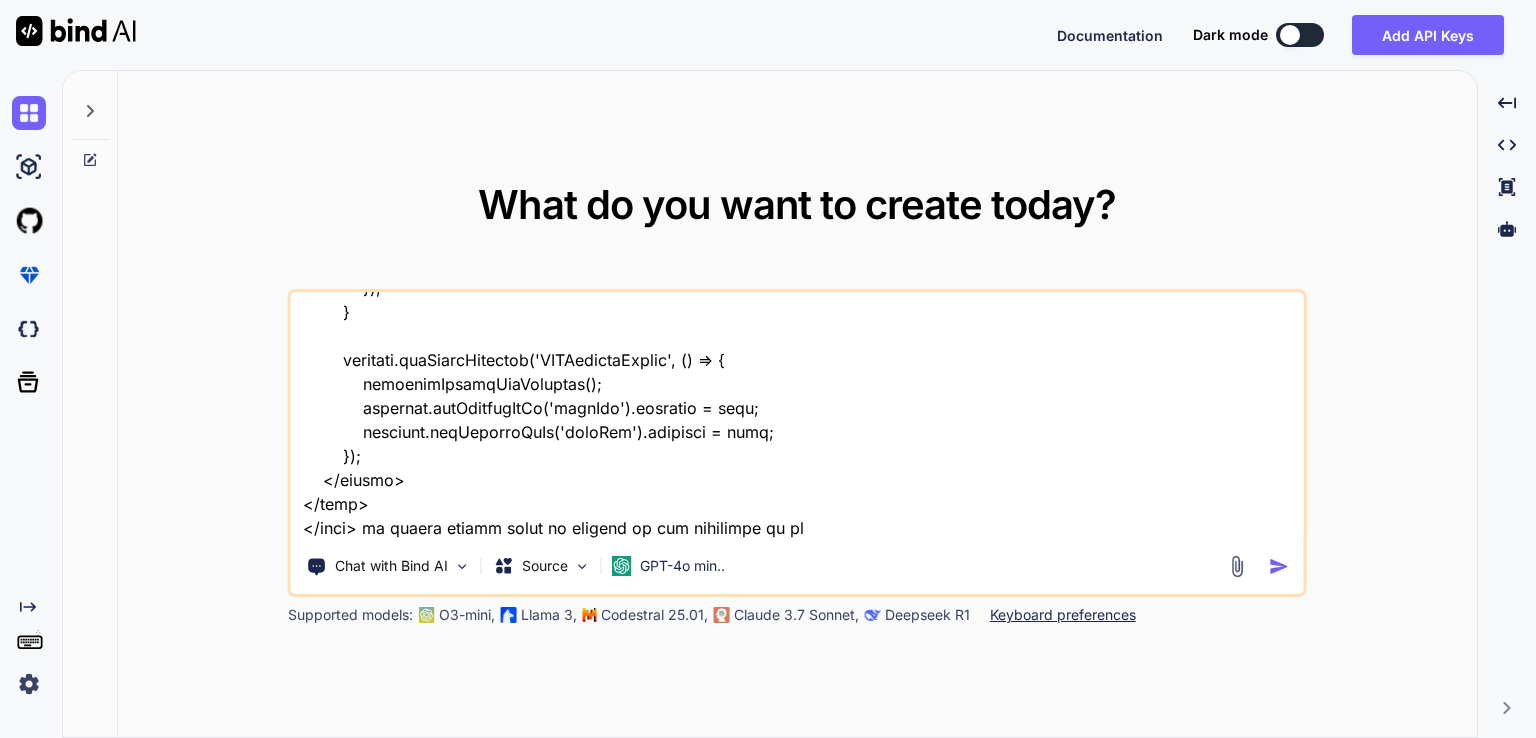 type on "x" 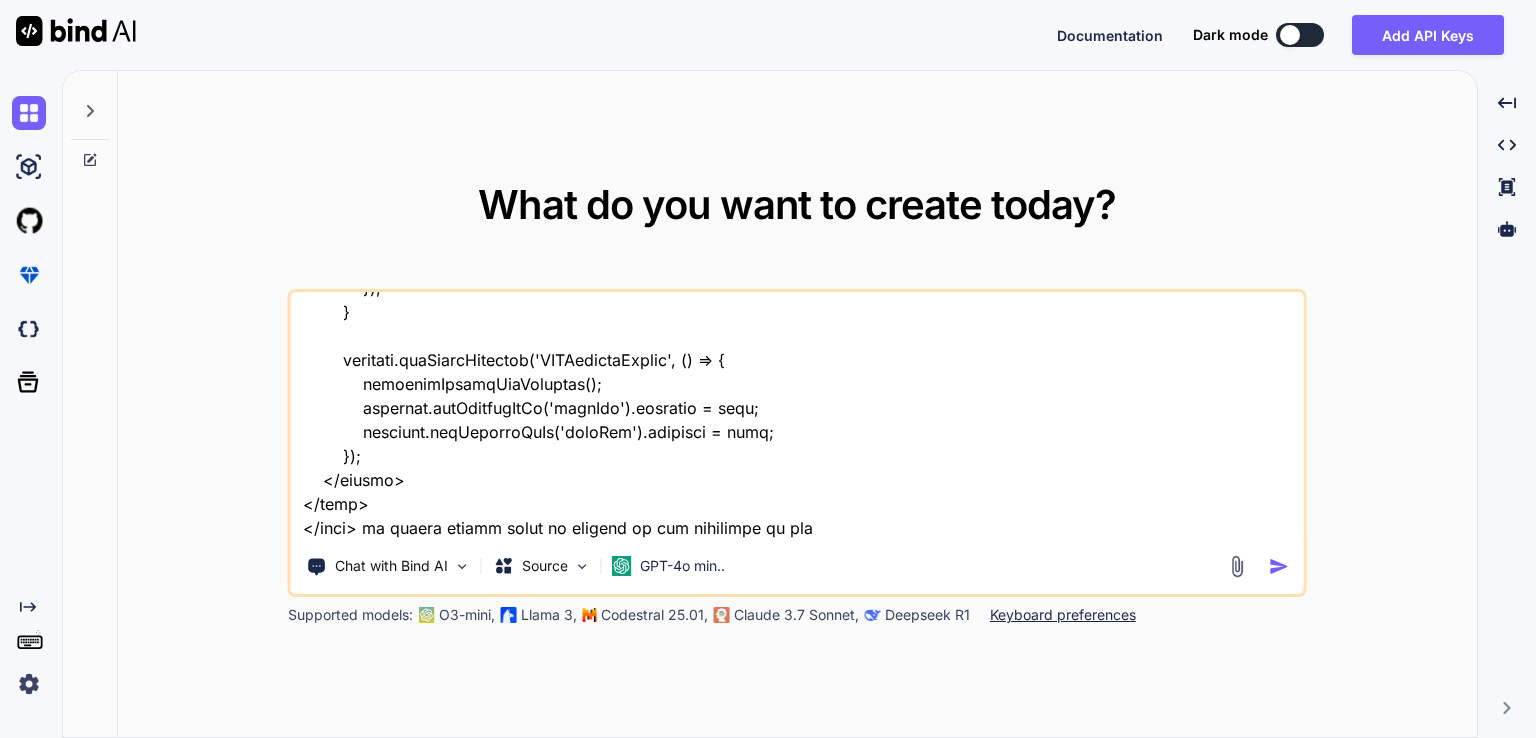 type on "x" 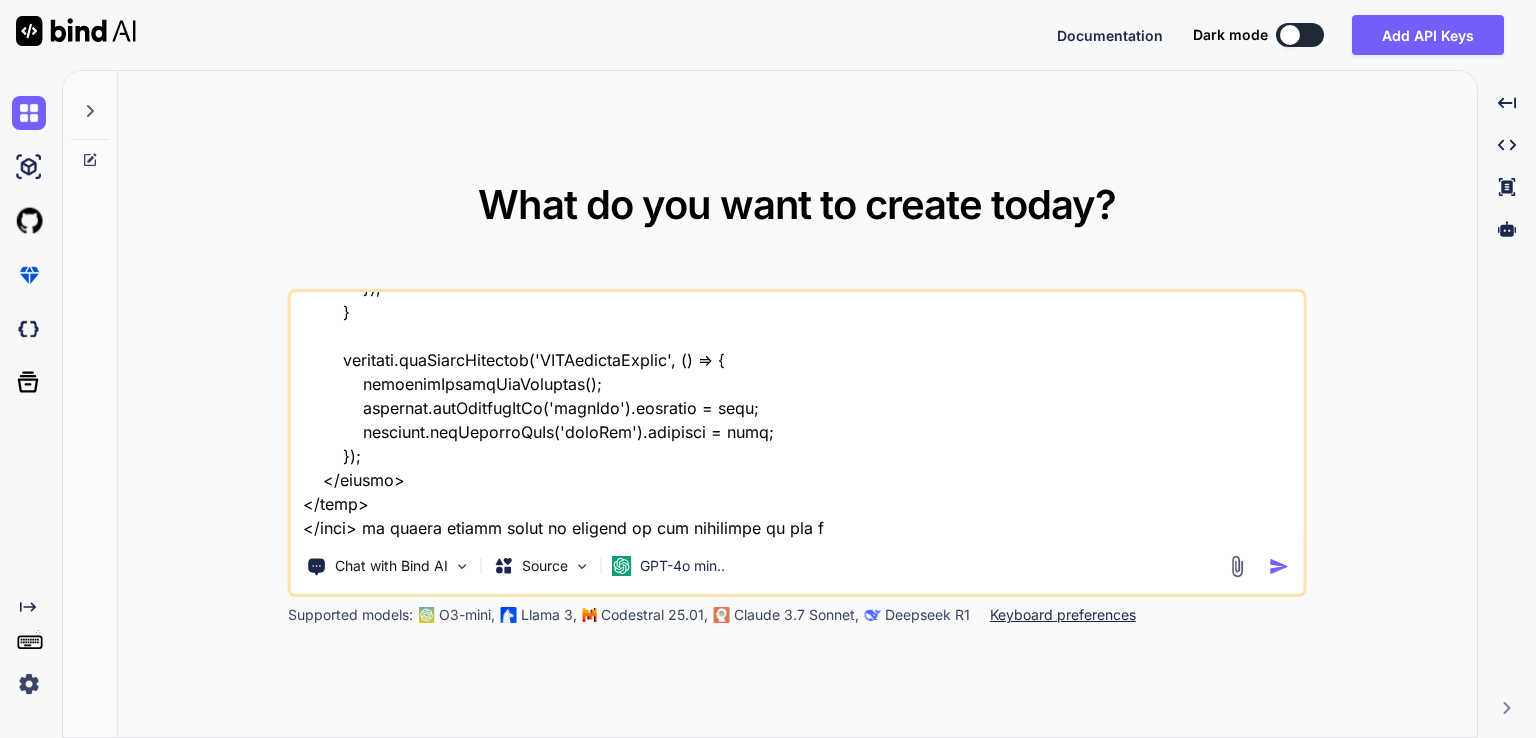 type on "x" 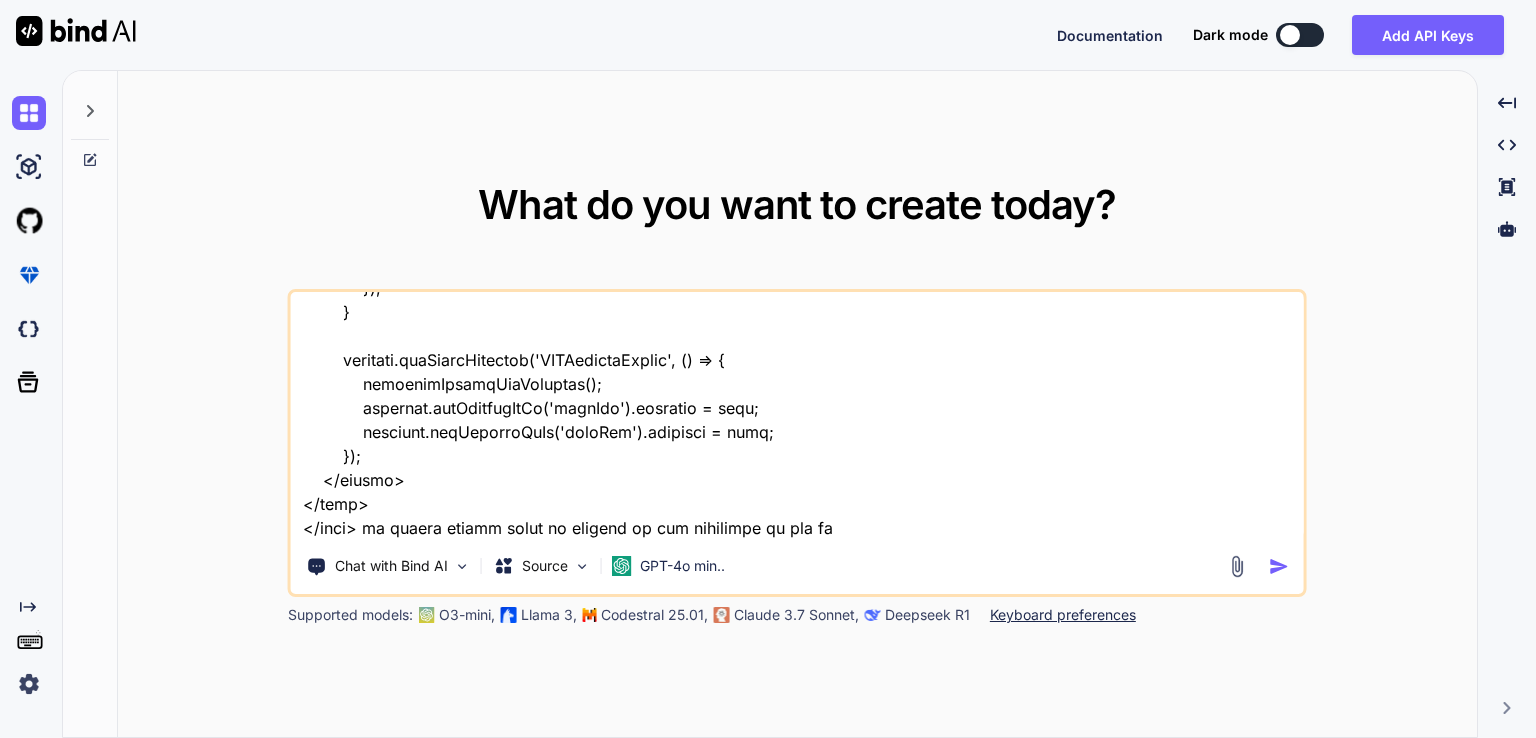 type on "x" 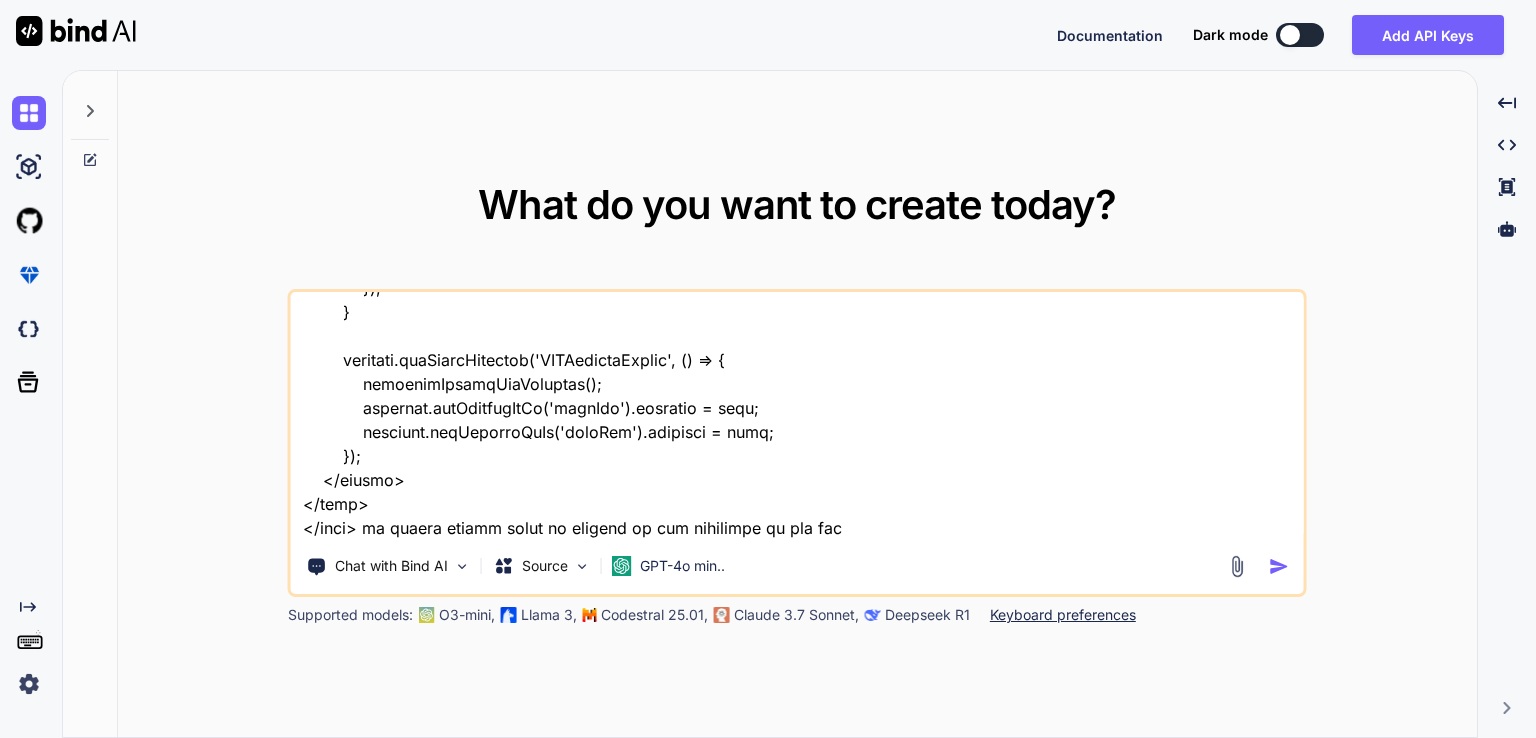 type on "x" 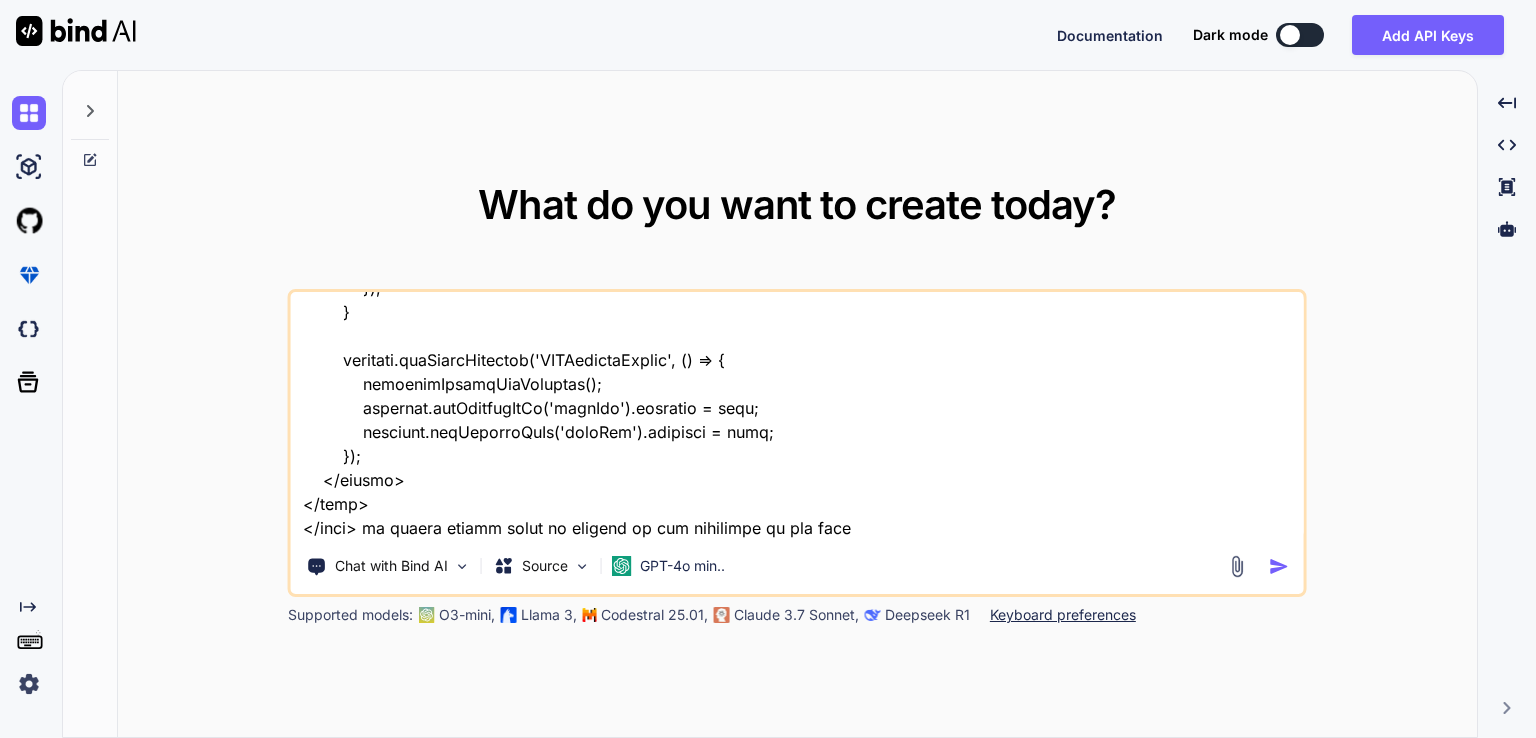 type on "x" 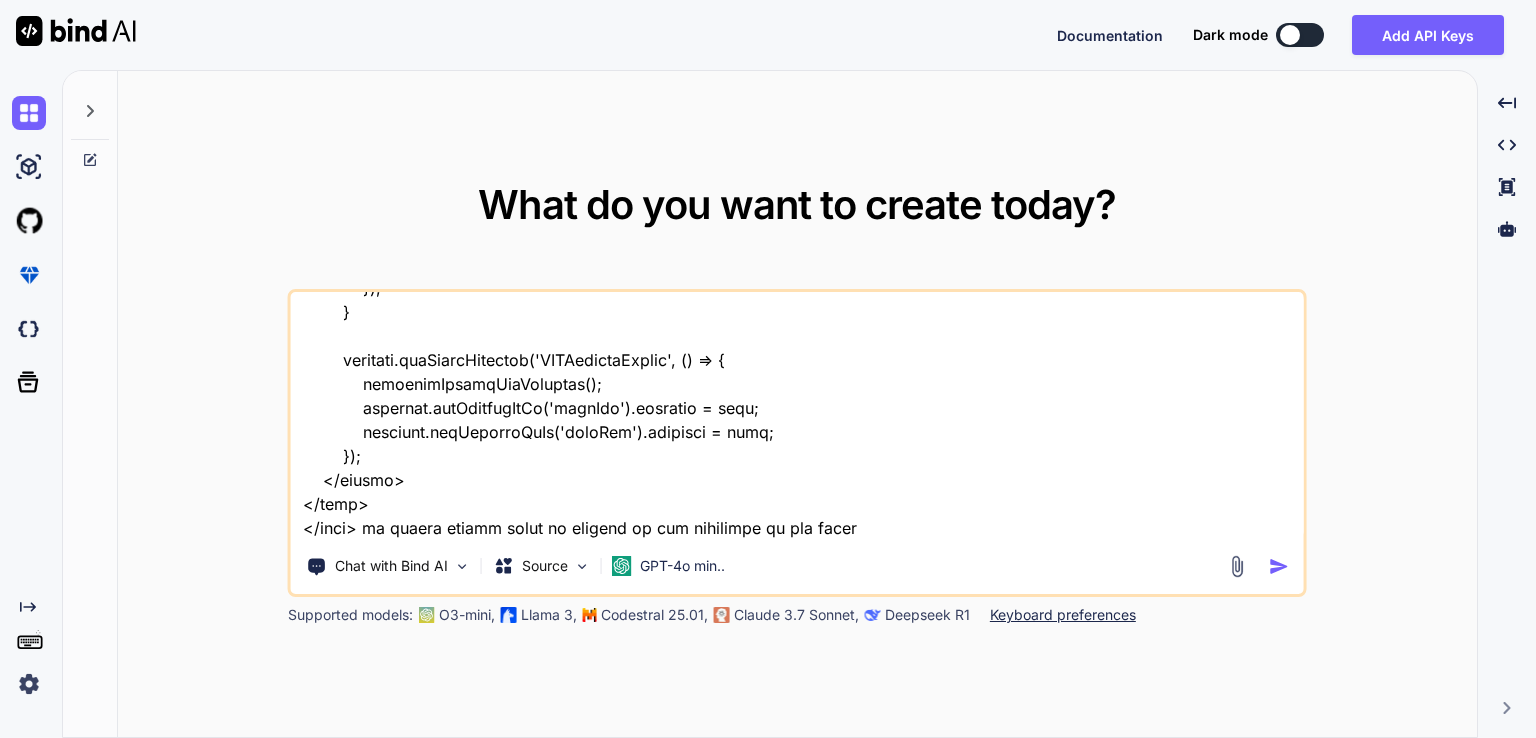 type on "x" 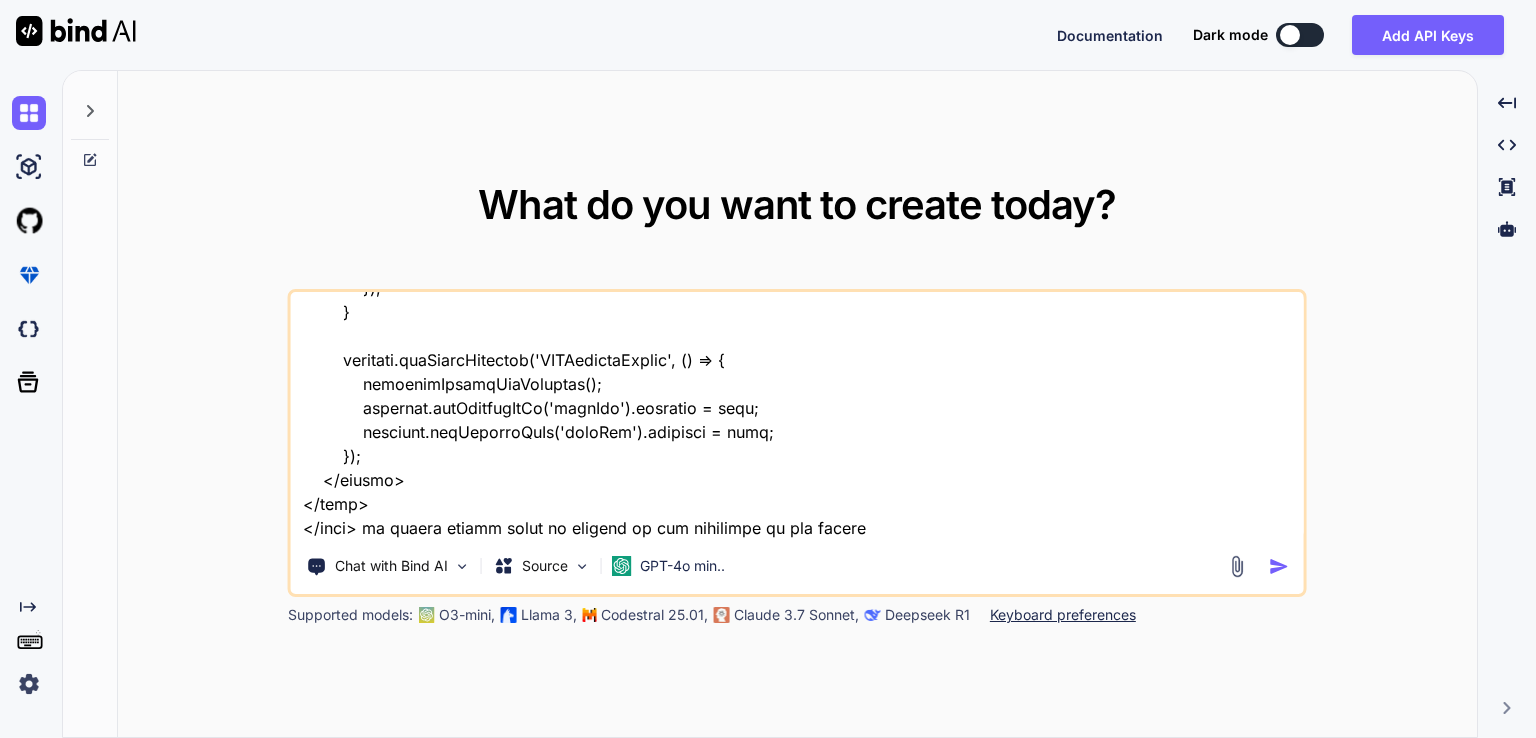 type on "x" 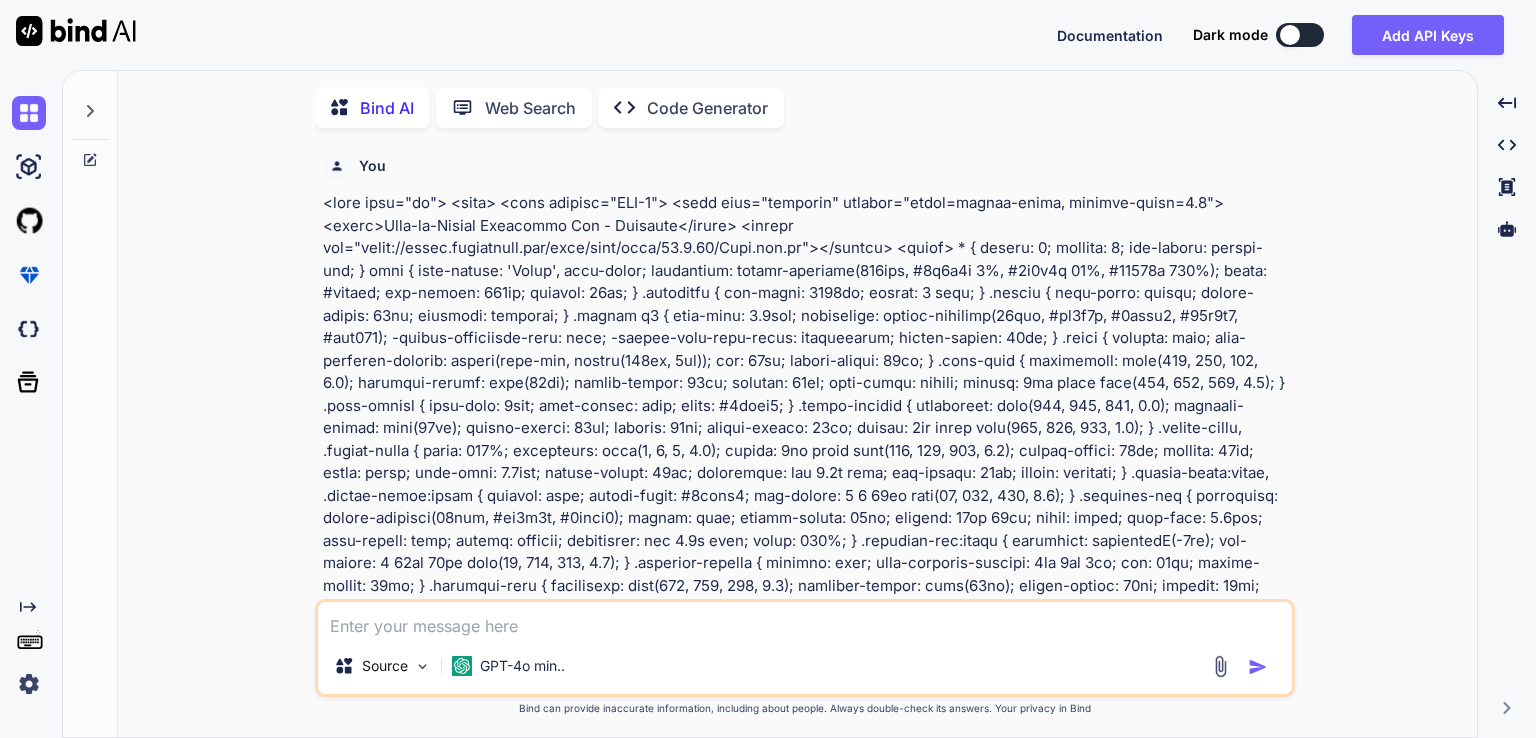scroll, scrollTop: 7, scrollLeft: 0, axis: vertical 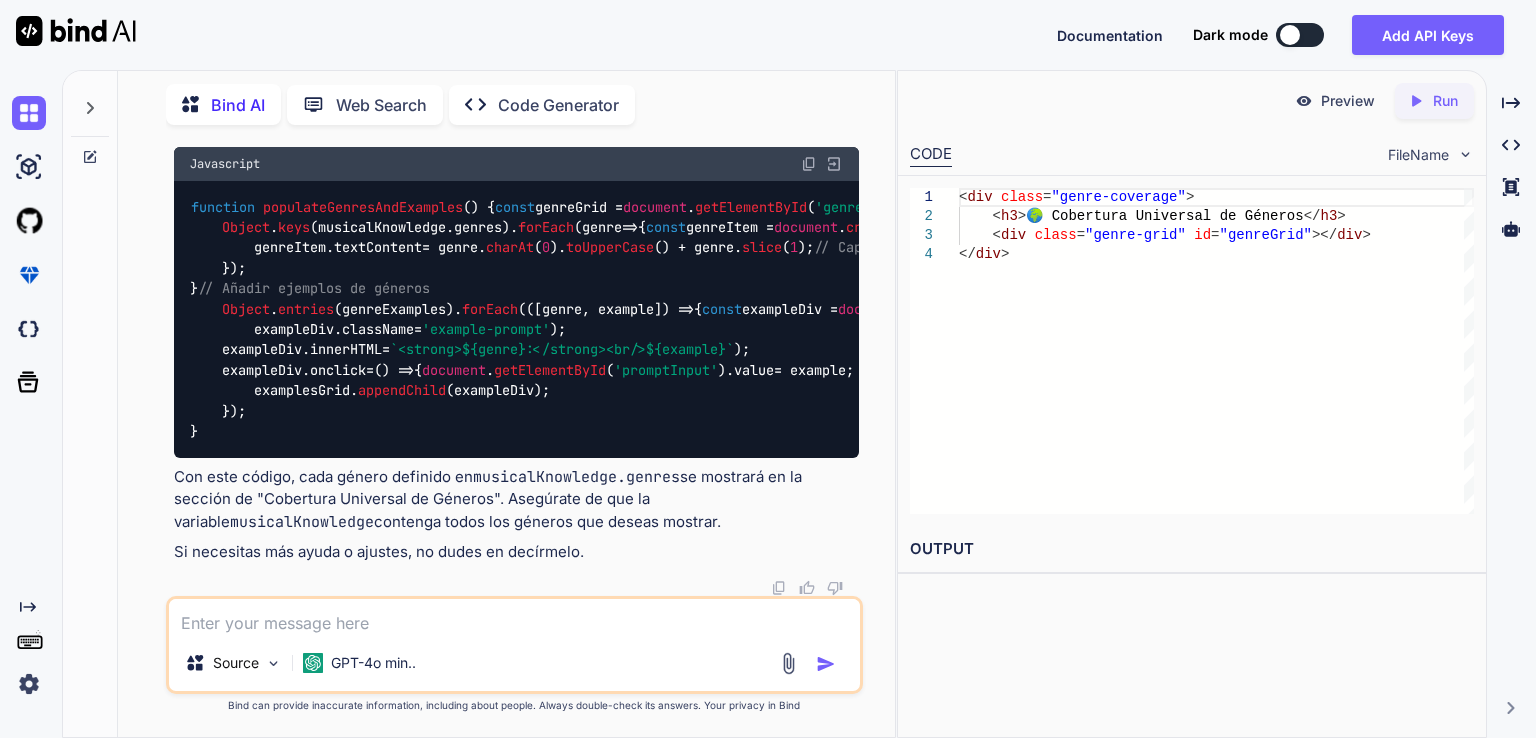 type on "x" 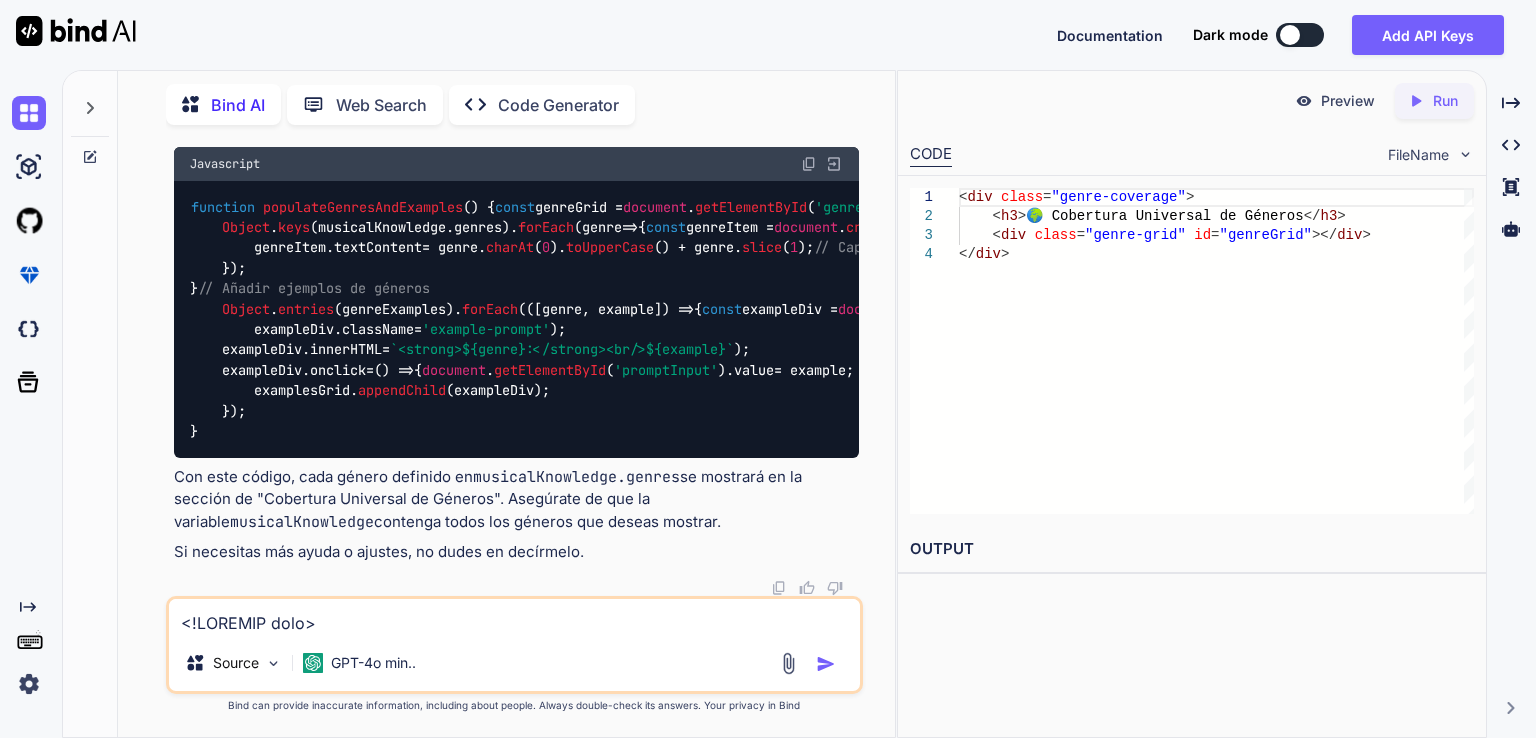 scroll, scrollTop: 16106, scrollLeft: 0, axis: vertical 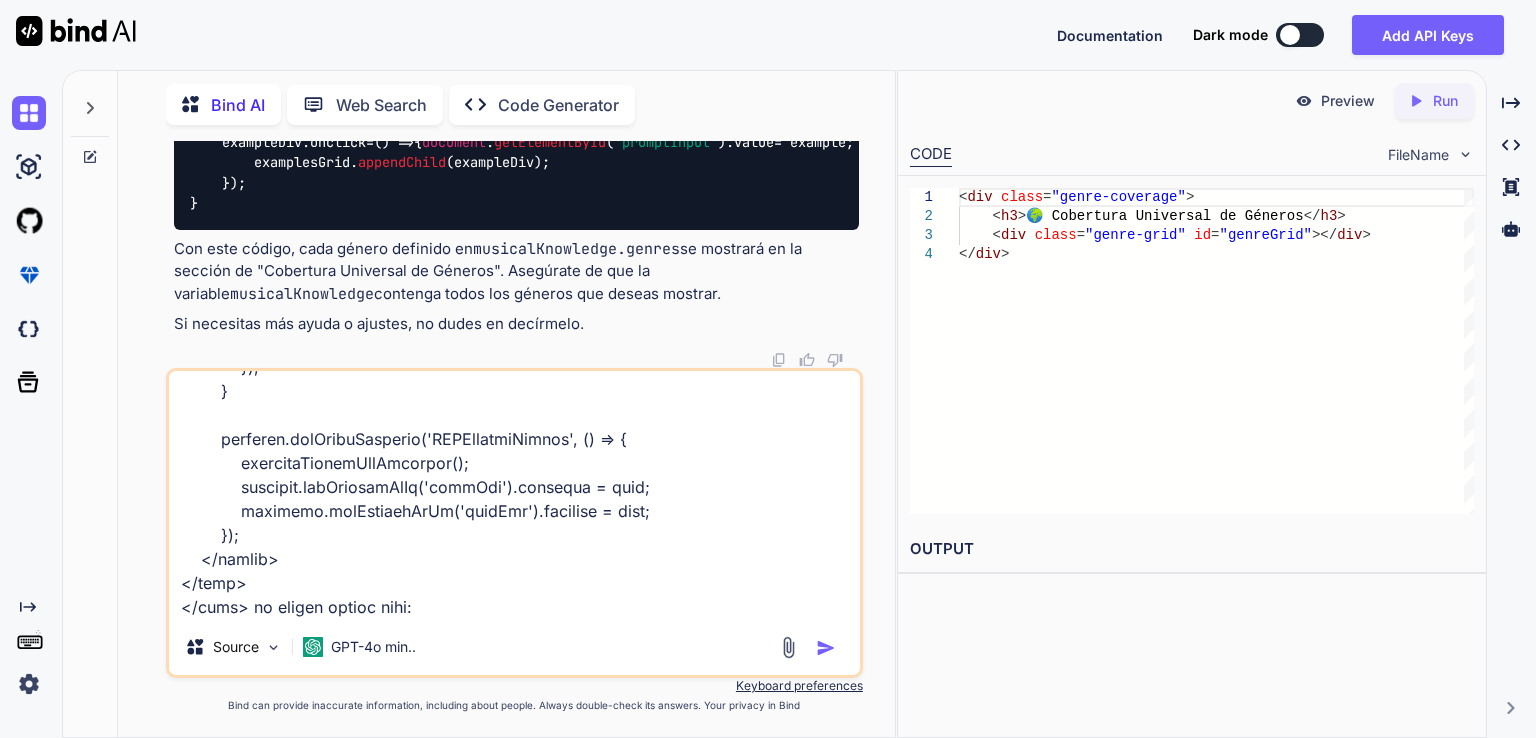 paste on "function scheduleMusic(analysis) {
Tone.Transport.bpm.value = analysis.bpm;
const instruments = {
piano: musicalKnowledge.instruments.piano.synth().toDestination(),
pad: musicalKnowledge.instruments.pad.synth().toDestination(),
bass: musicalKnowledge.instruments.bass.synth().toDestination(),
kick: musicalKnowledge.instruments.kick.synth().toDestination(),
snare: musicalKnowledge.instruments.snare.synth().toDestination(),
hihat: musicalKnowledge.instruments.hihat.synth().toDestination(),
};
let currentTime = 0;
trackDuration = analysis.structure.reduce((sum, s) => sum + Tone.Time(`${musicalKnowledge.structures[s].duration/4}m`).toSeconds(), 0);
analysis.structure.forEach(sectionName => {
const section = musicalKnowledge.structures[sectionName];
const sectionDuration = Tone.Time(`${section.duration/4}m`).toSeconds();
// KICK
if (analysis.instruments.includes('kick')) {
new Tone.Loop(time =>..." 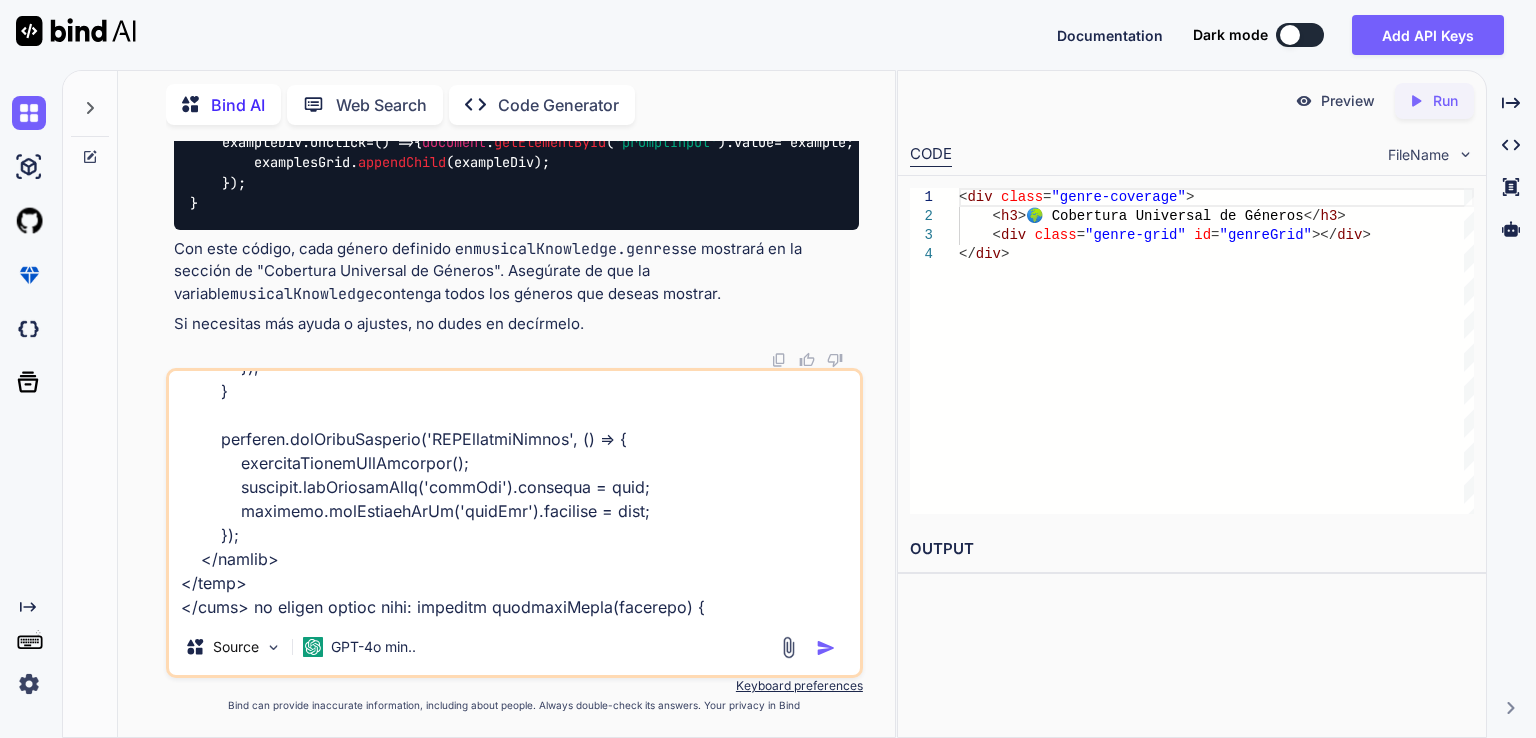scroll, scrollTop: 17594, scrollLeft: 0, axis: vertical 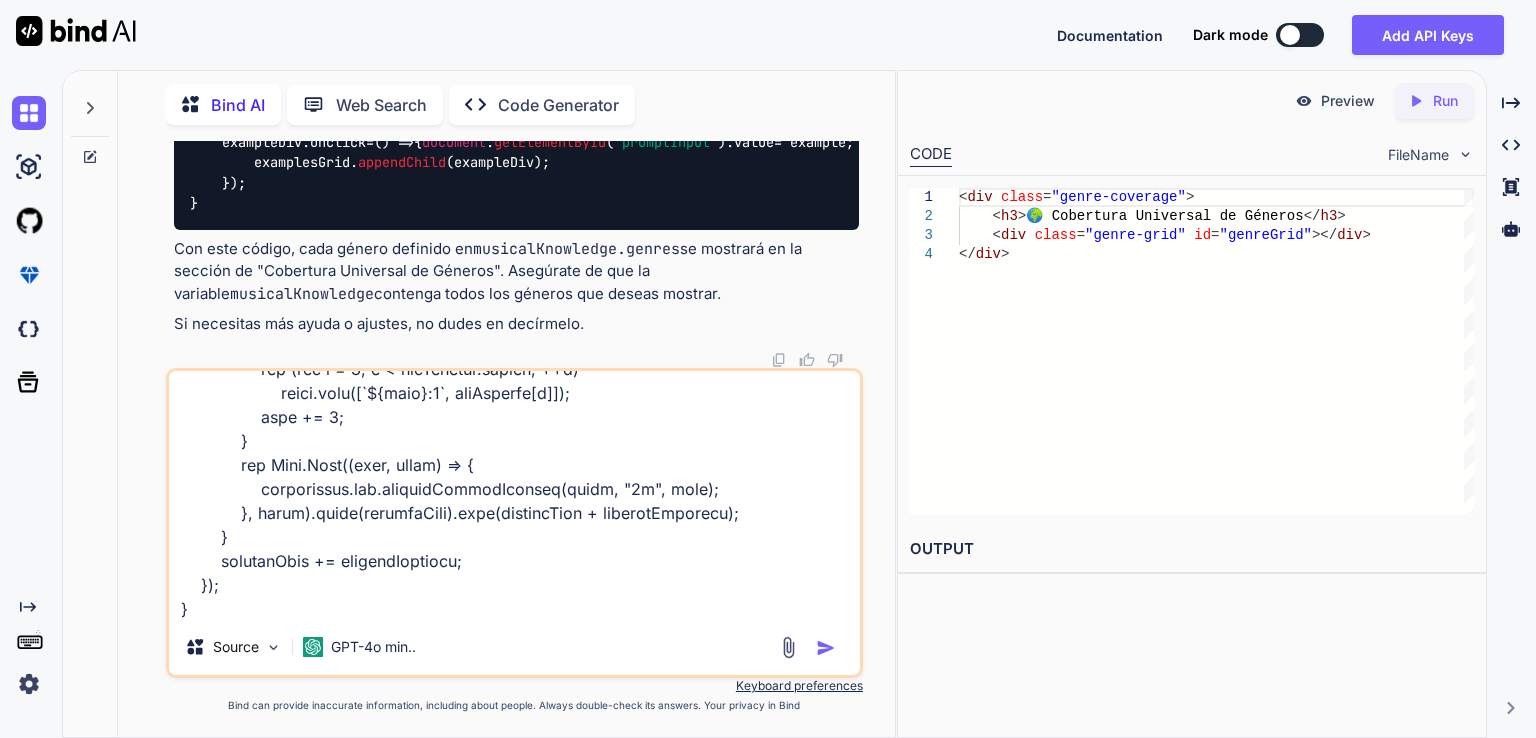 type on "<!DOCTYPE html>
<html lang="es">
<head>
<meta charset="UTF-8">
<meta name="viewport" content="width=device-width, initial-scale=1.0">
<title>Text-to-Sample Generator Pro - Completo</title>
<script src="https://cdnjs.cloudflare.com/ajax/libs/tone/14.8.26/Tone.min.js"></script>
<style>
* {
margin: 0;
padding: 0;
box-sizing: border-box;
}
body {
font-family: 'Arial', sans-serif;
background: linear-gradient(135deg, #0c0c0c 0%, #1a1a2e 50%, #16213e 100%);
color: #ffffff;
min-height: 100vh;
padding: 20px;
}
.container {
max-width: 1400px;
margin: 0 auto;
}
.header {
text-align: center;
margin-bottom: 30px;
position: relative;
}
.header h1 {
font-size: 2.8rem;
background: linear-gradient(45deg, #ff6b6b, #4ecdc4, #45b7d1, #ffa726);
-we..." 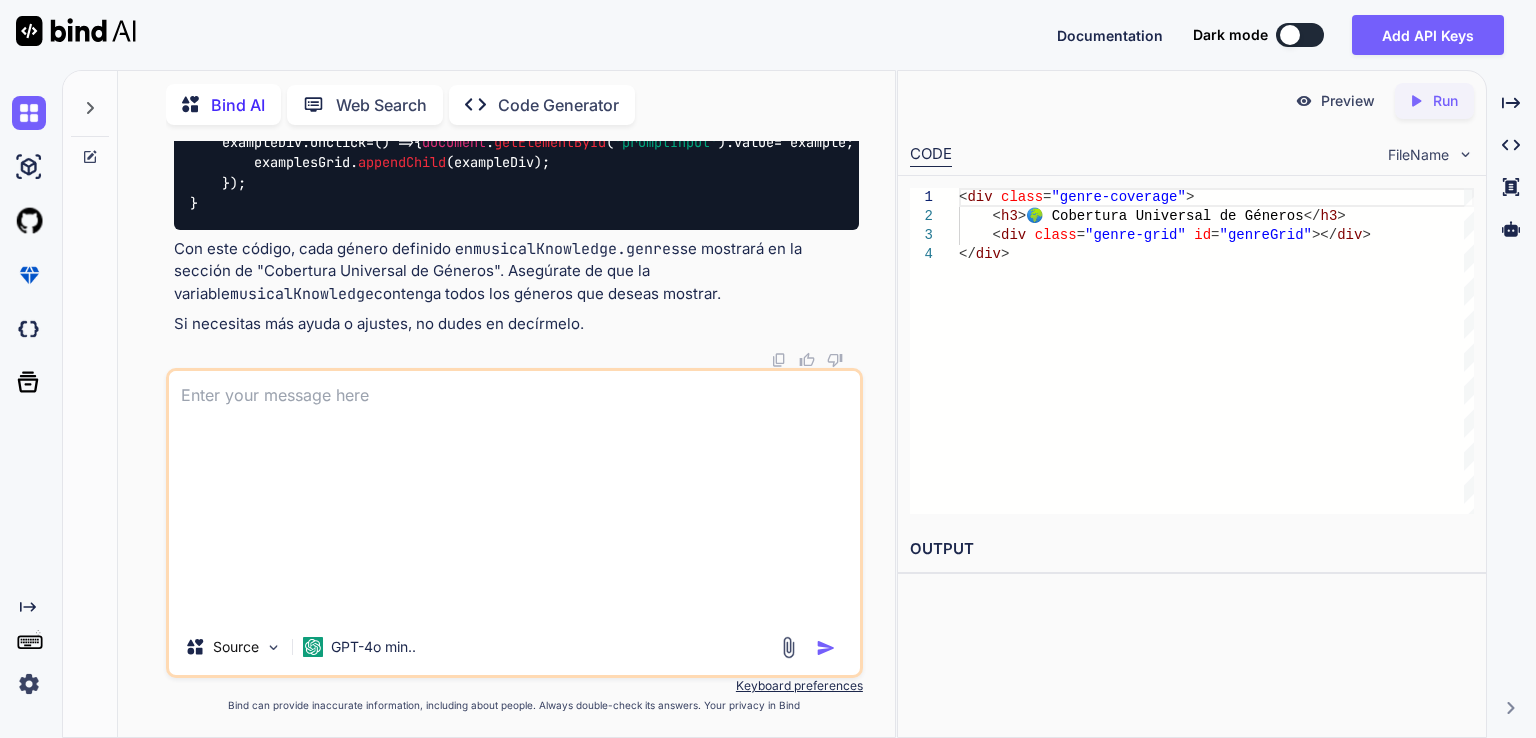 click on "Source   GPT-4o min.." at bounding box center (514, 651) 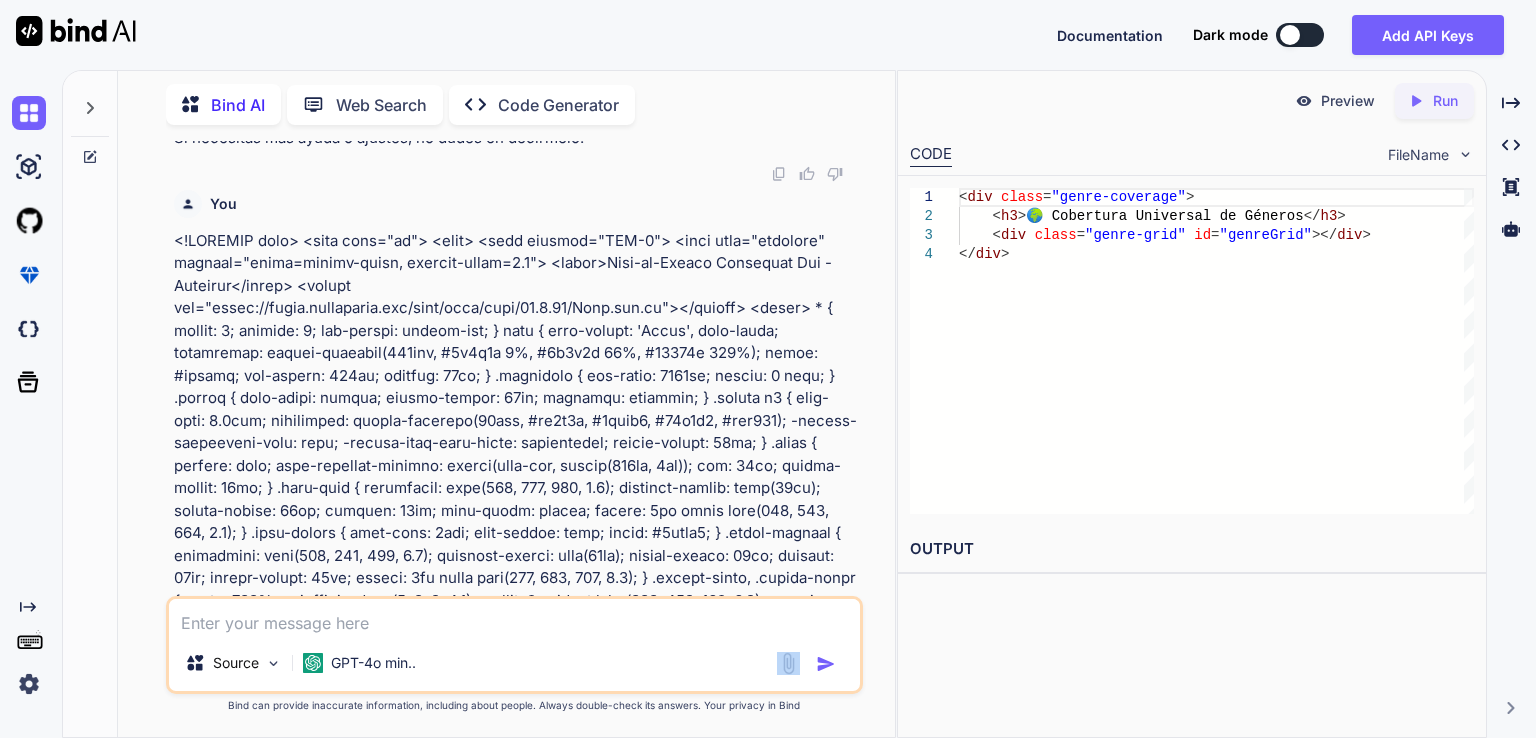 scroll, scrollTop: 0, scrollLeft: 0, axis: both 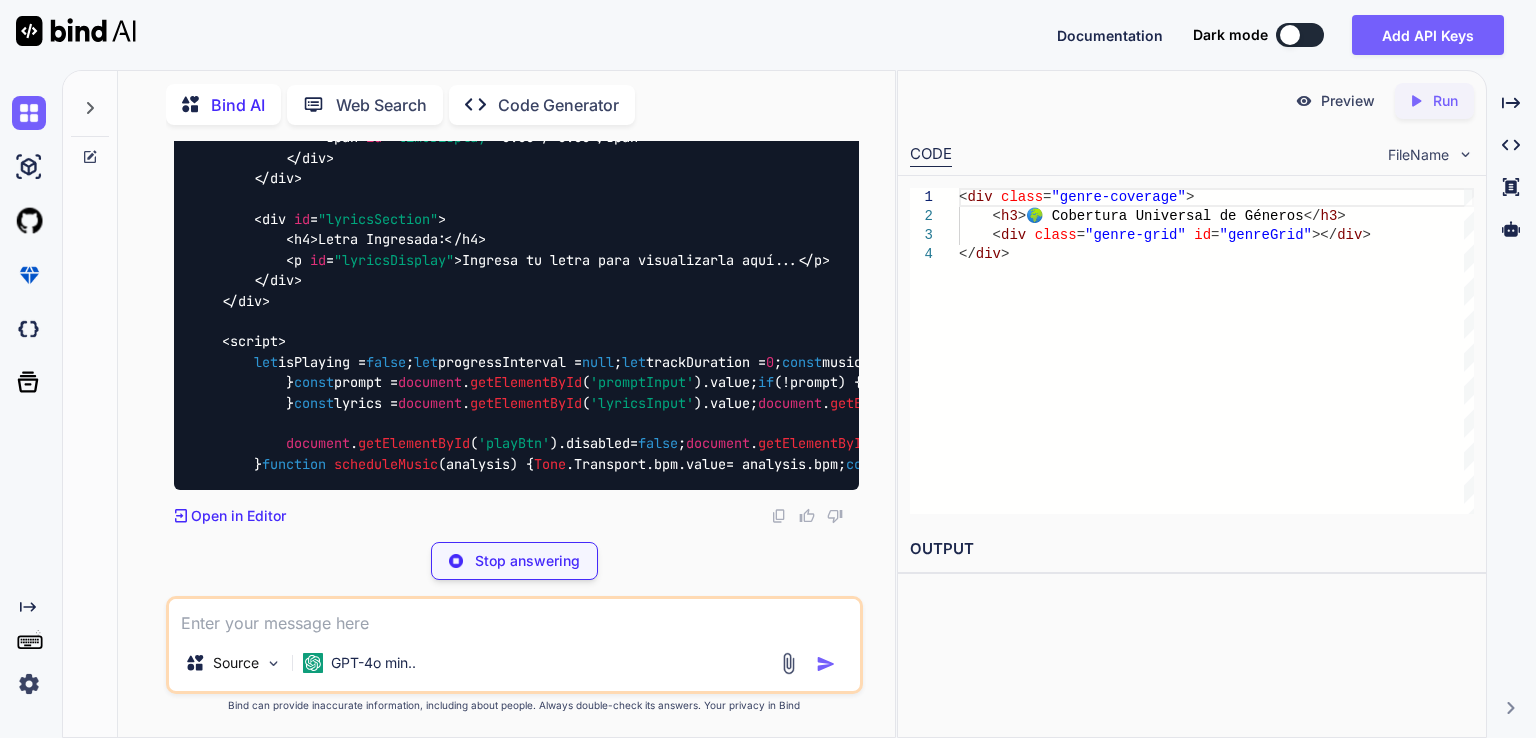 click on "Stop answering" at bounding box center [527, 561] 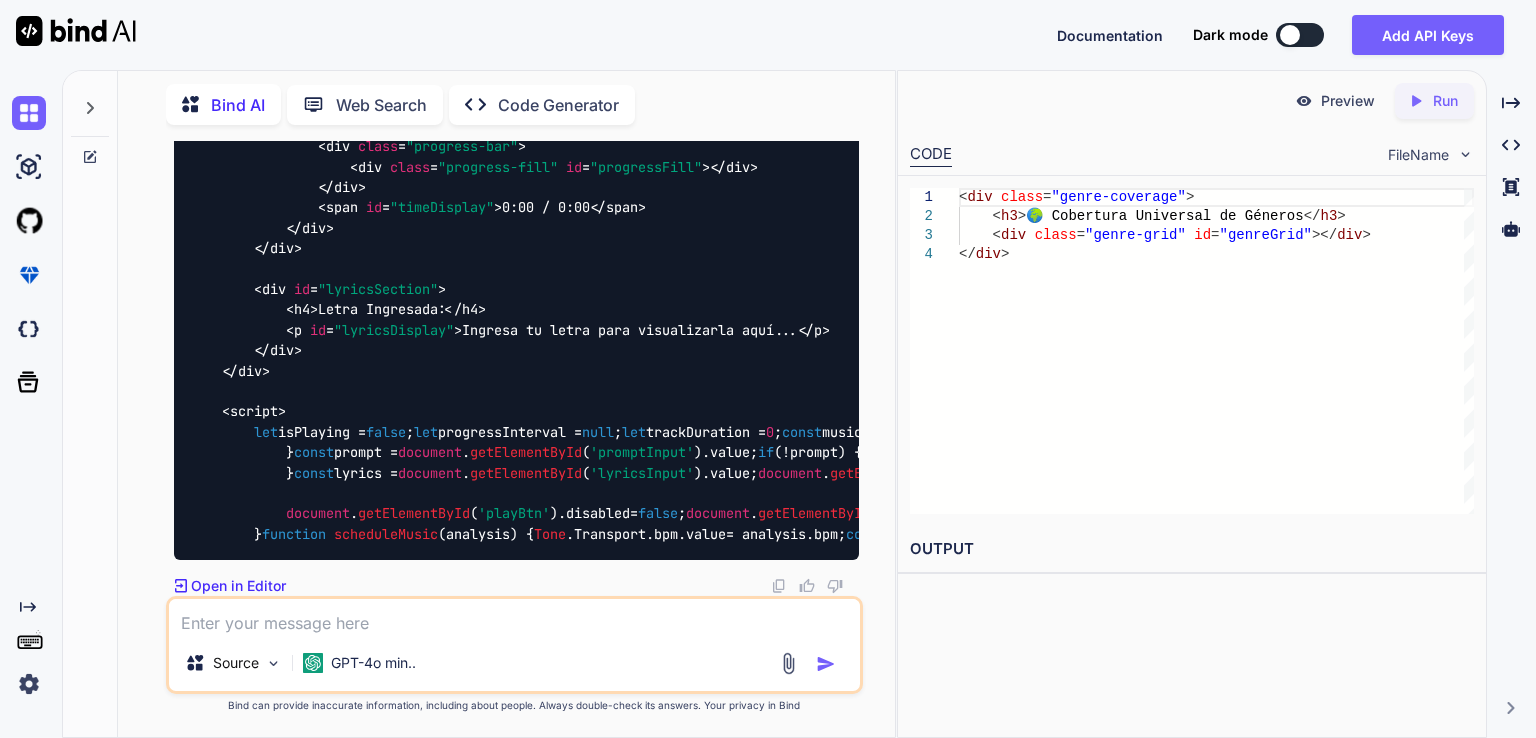 paste on "function scheduleMusic(analysis) {
Tone.Transport.bpm.value = analysis.bpm;
const instruments = {
piano: musicalKnowledge.instruments.piano.synth().toDestination(),
pad: musicalKnowledge.instruments.pad.synth().toDestination(),
bass: musicalKnowledge.instruments.bass.synth().toDestination(),
kick: musicalKnowledge.instruments.kick.synth().toDestination(),
snare: musicalKnowledge.instruments.snare.synth().toDestination(),
hihat: musicalKnowledge.instruments.hihat.synth().toDestination(),
};
let currentTime = 0;
trackDuration = analysis.structure.reduce((sum, s) => sum + Tone.Time(`${musicalKnowledge.structures[s].duration/4}m`).toSeconds(), 0);
analysis.structure.forEach(sectionName => {
const section = musicalKnowledge.structures[sectionName];
const sectionDuration = Tone.Time(`${section.duration/4}m`).toSeconds();
// KICK
if (analysis.instruments.includes('kick')) {
new Tone.Loop(time =>..." 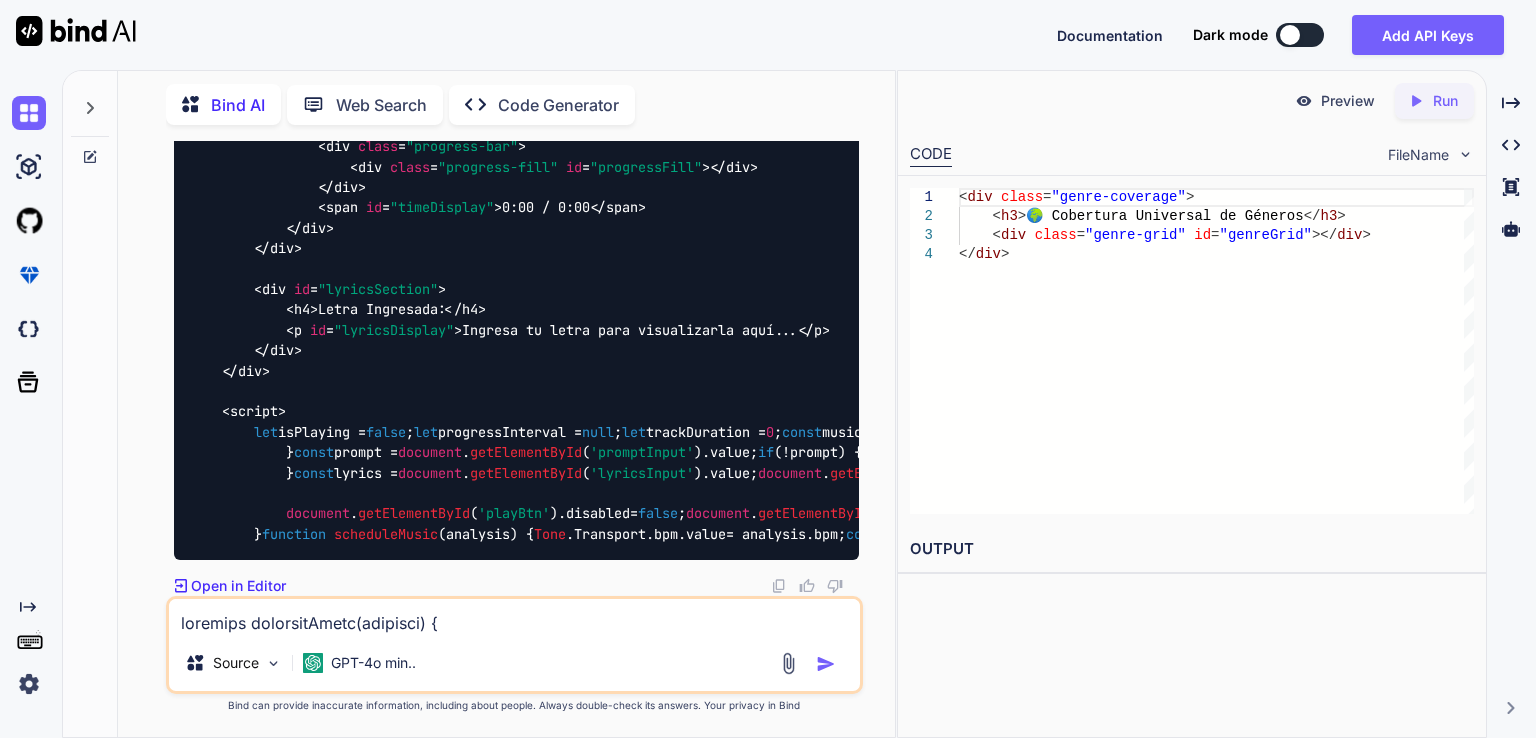 click at bounding box center (514, 617) 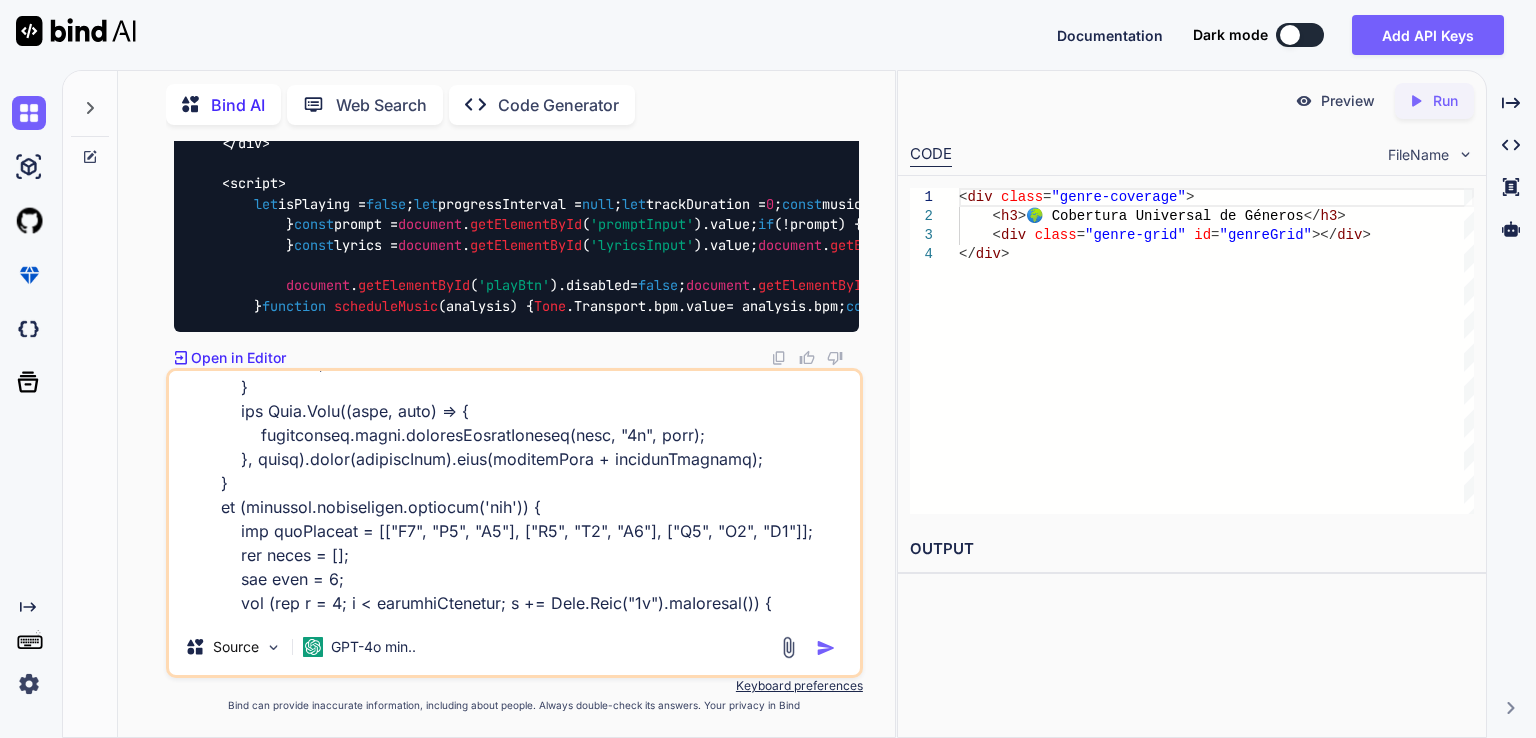 scroll, scrollTop: 1276, scrollLeft: 0, axis: vertical 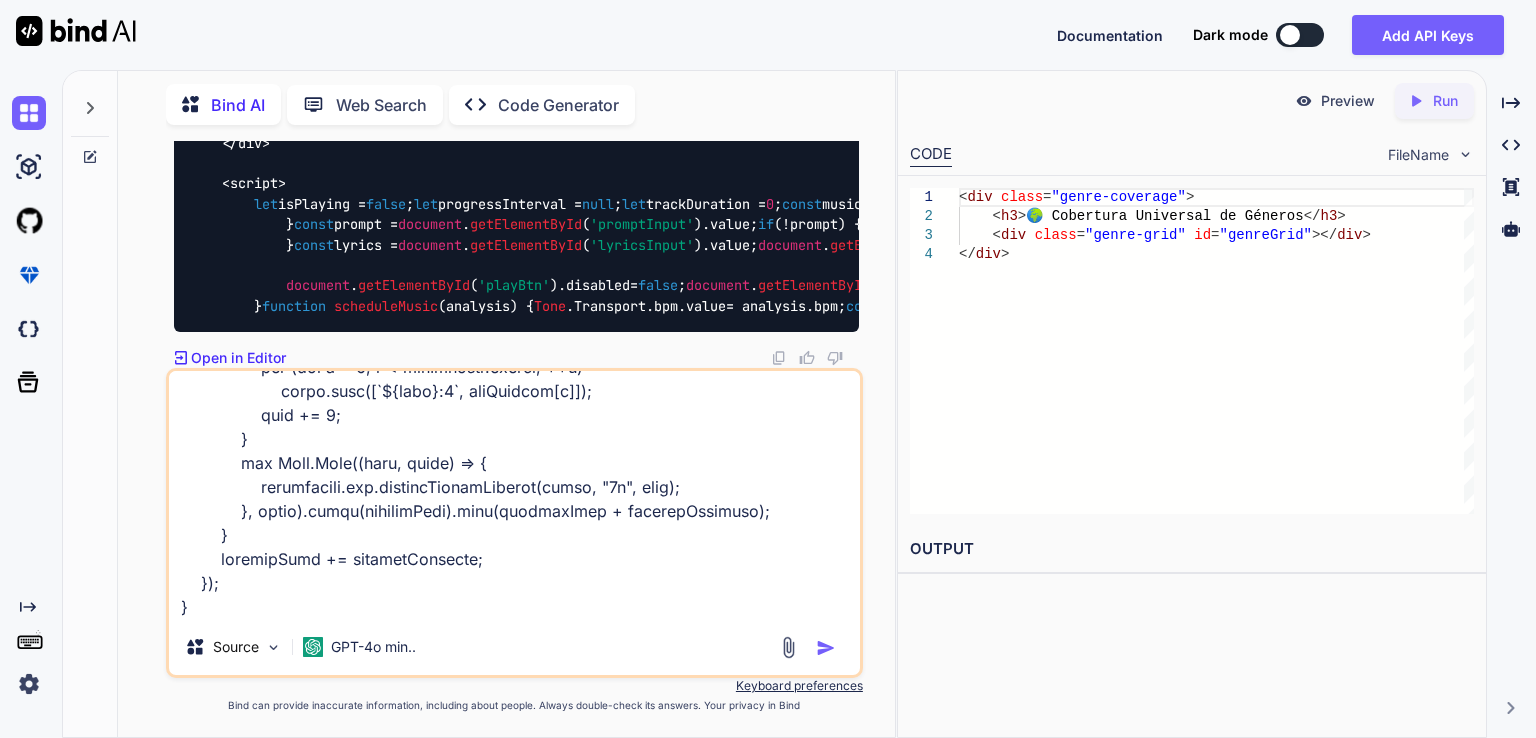 click at bounding box center (514, 495) 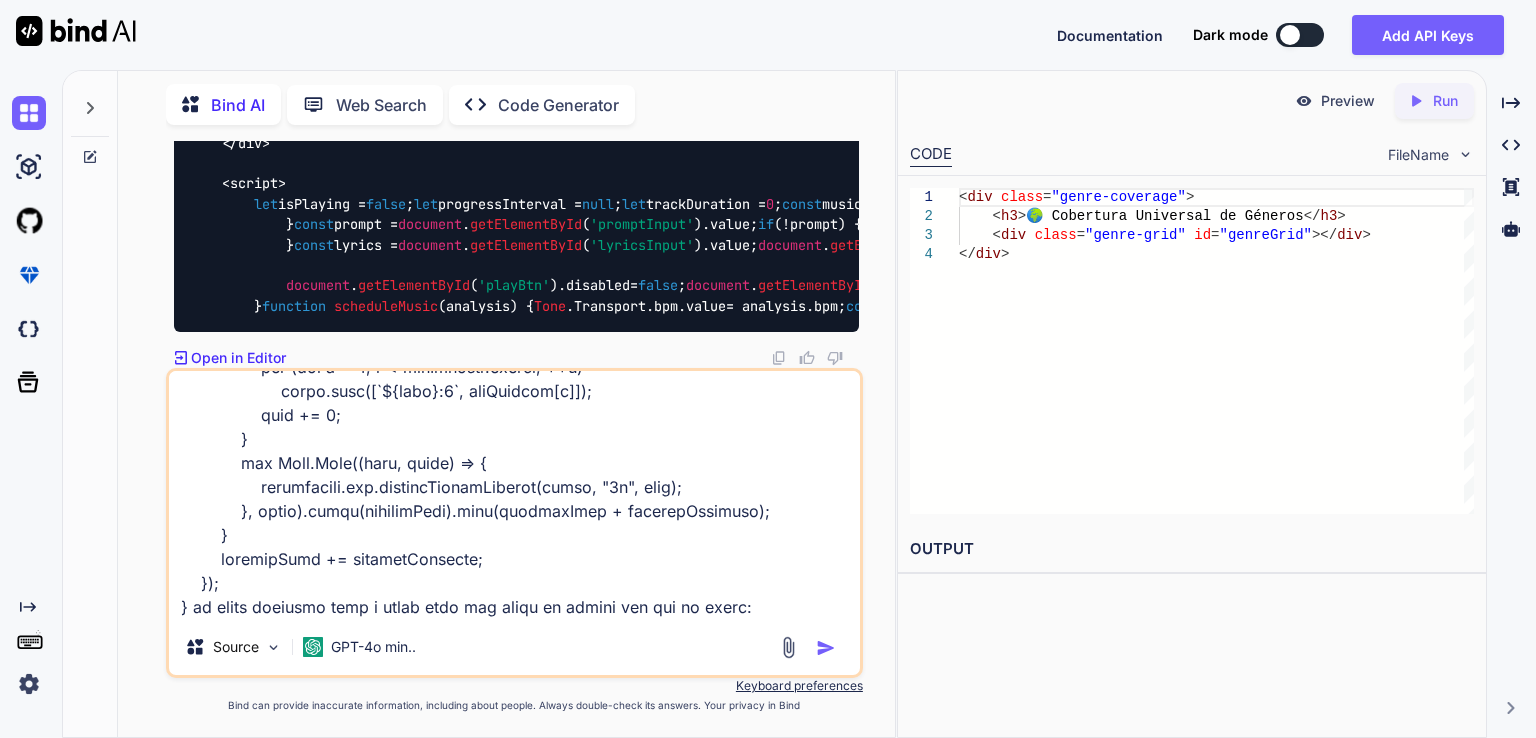 paste on "<!DOCTYPE html>
<html lang="es">
<head>
<meta charset="UTF-8">
<meta name="viewport" content="width=device-width, initial-scale=1.0">
<title>Text-to-Sample Generator Pro - Completo</title>
<script src="https://cdnjs.cloudflare.com/ajax/libs/tone/14.8.26/Tone.min.js"></script>
<style>
* {
margin: 0;
padding: 0;
box-sizing: border-box;
}
body {
font-family: 'Arial', sans-serif;
background: linear-gradient(135deg, #0c0c0c 0%, #1a1a2e 50%, #16213e 100%);
color: #ffffff;
min-height: 100vh;
padding: 20px;
}
.container {
max-width: 1400px;
margin: 0 auto;
}
.header {
text-align: center;
margin-bottom: 30px;
position: relative;
}
.header h1 {
font-size: 2.8rem;
background: linear-gradient(45deg, #ff6b6b, #4ecdc4, #45b7d1, #ffa726);
-we..." 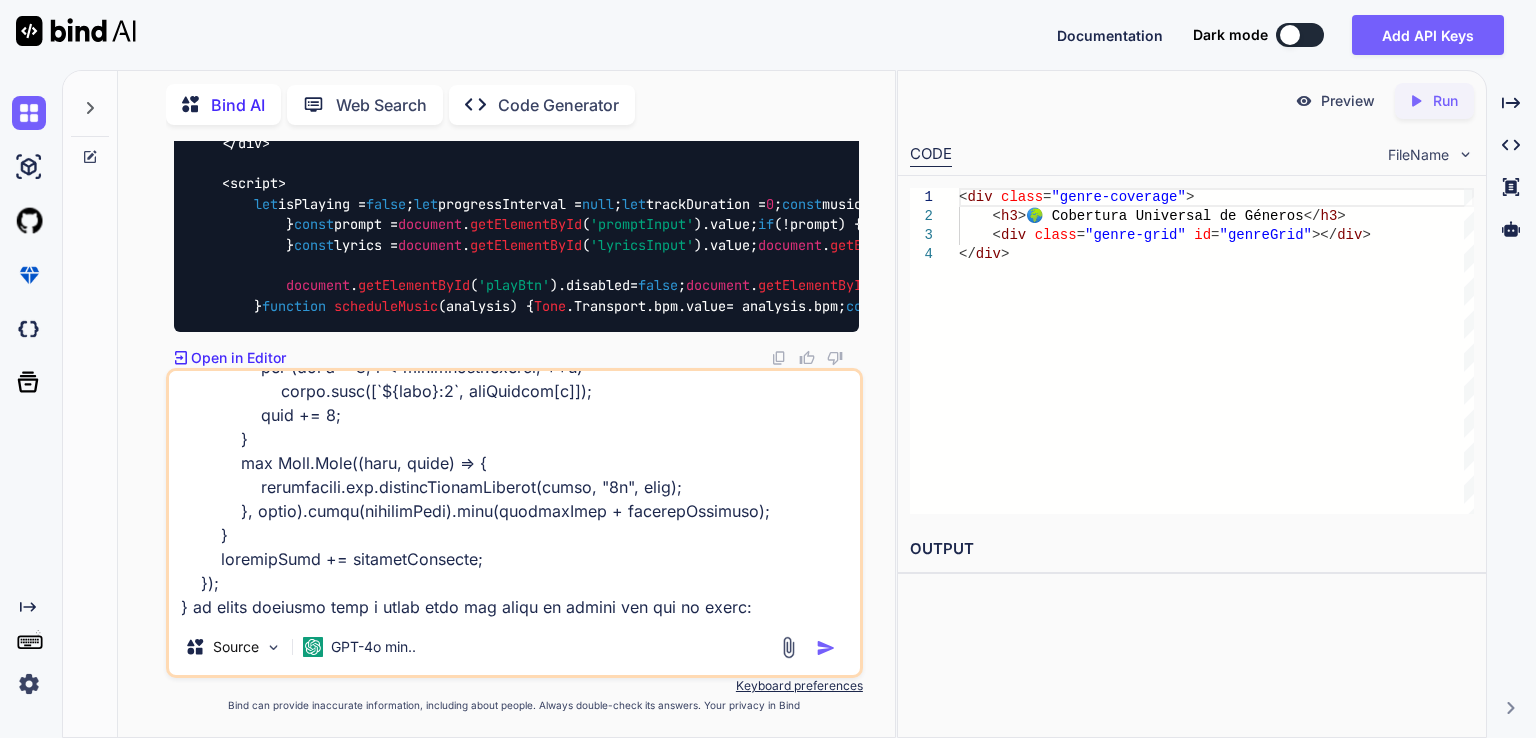 scroll, scrollTop: 17618, scrollLeft: 0, axis: vertical 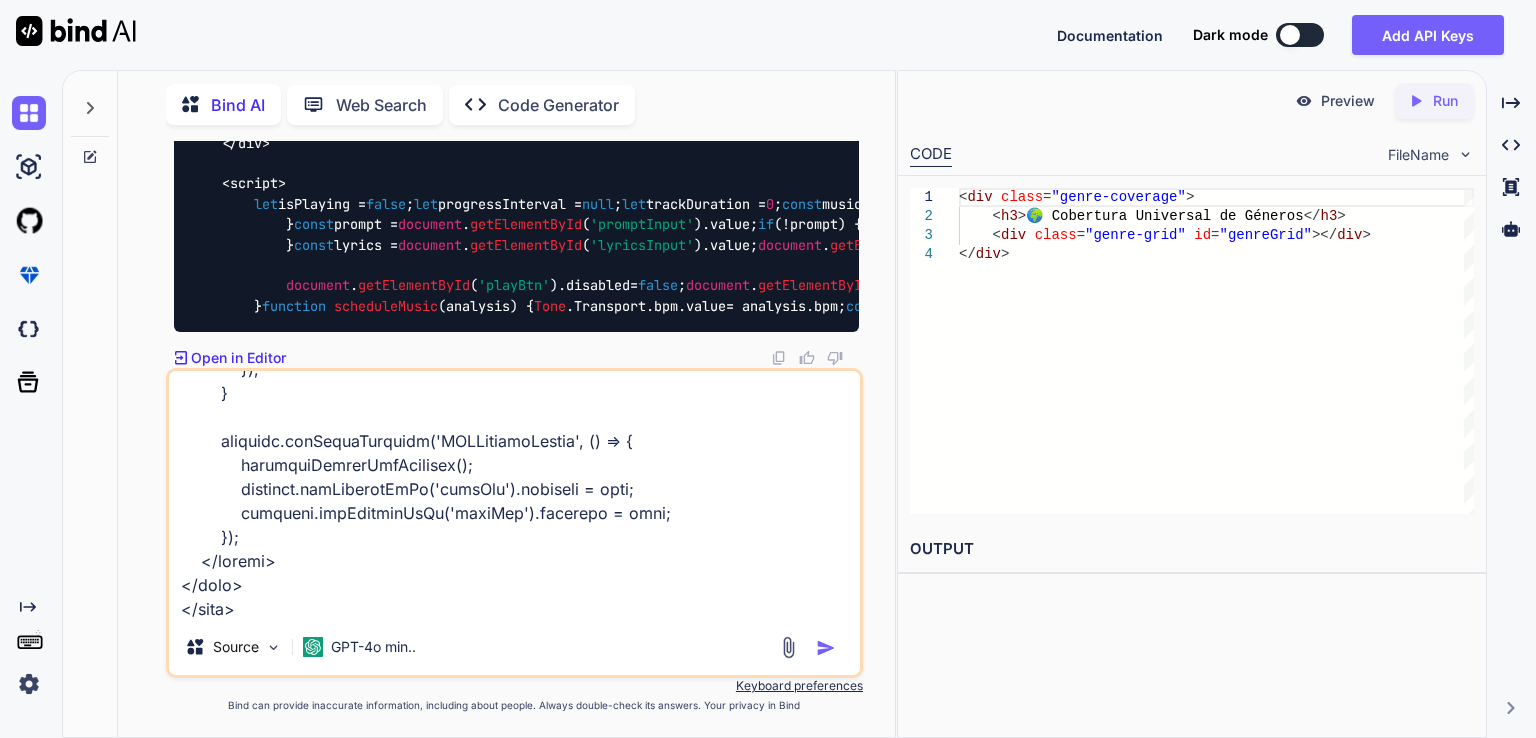 type on "function scheduleMusic(analysis) {
Tone.Transport.bpm.value = analysis.bpm;
const instruments = {
piano: musicalKnowledge.instruments.piano.synth().toDestination(),
pad: musicalKnowledge.instruments.pad.synth().toDestination(),
bass: musicalKnowledge.instruments.bass.synth().toDestination(),
kick: musicalKnowledge.instruments.kick.synth().toDestination(),
snare: musicalKnowledge.instruments.snare.synth().toDestination(),
hihat: musicalKnowledge.instruments.hihat.synth().toDestination(),
};
let currentTime = 0;
trackDuration = analysis.structure.reduce((sum, s) => sum + Tone.Time(`${musicalKnowledge.structures[s].duration/4}m`).toSeconds(), 0);
analysis.structure.forEach(sectionName => {
const section = musicalKnowledge.structures[sectionName];
const sectionDuration = Tone.Time(`${section.duration/4}m`).toSeconds();
// KICK
if (analysis.instruments.includes('kick')) {
new Tone.Loop(time =>..." 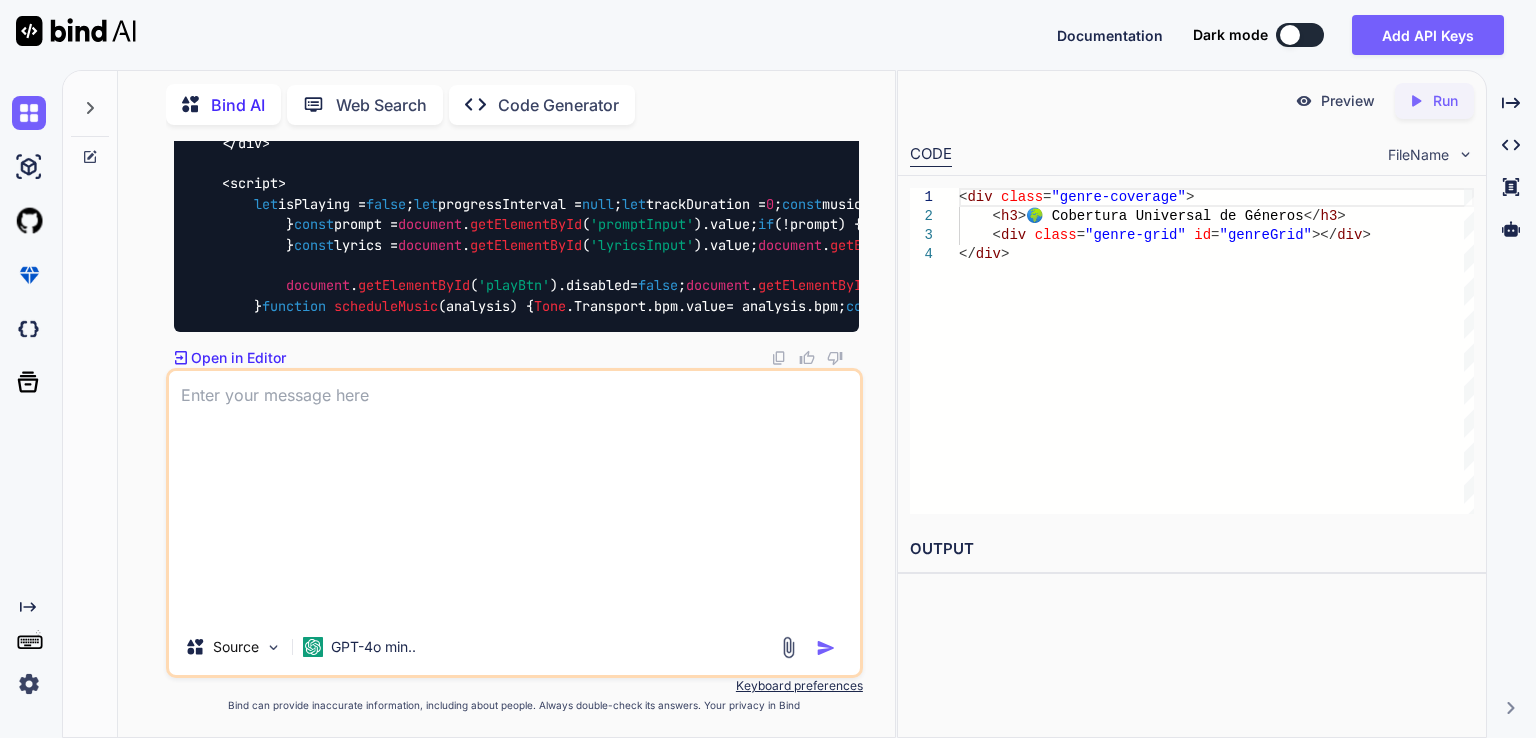 scroll, scrollTop: 0, scrollLeft: 0, axis: both 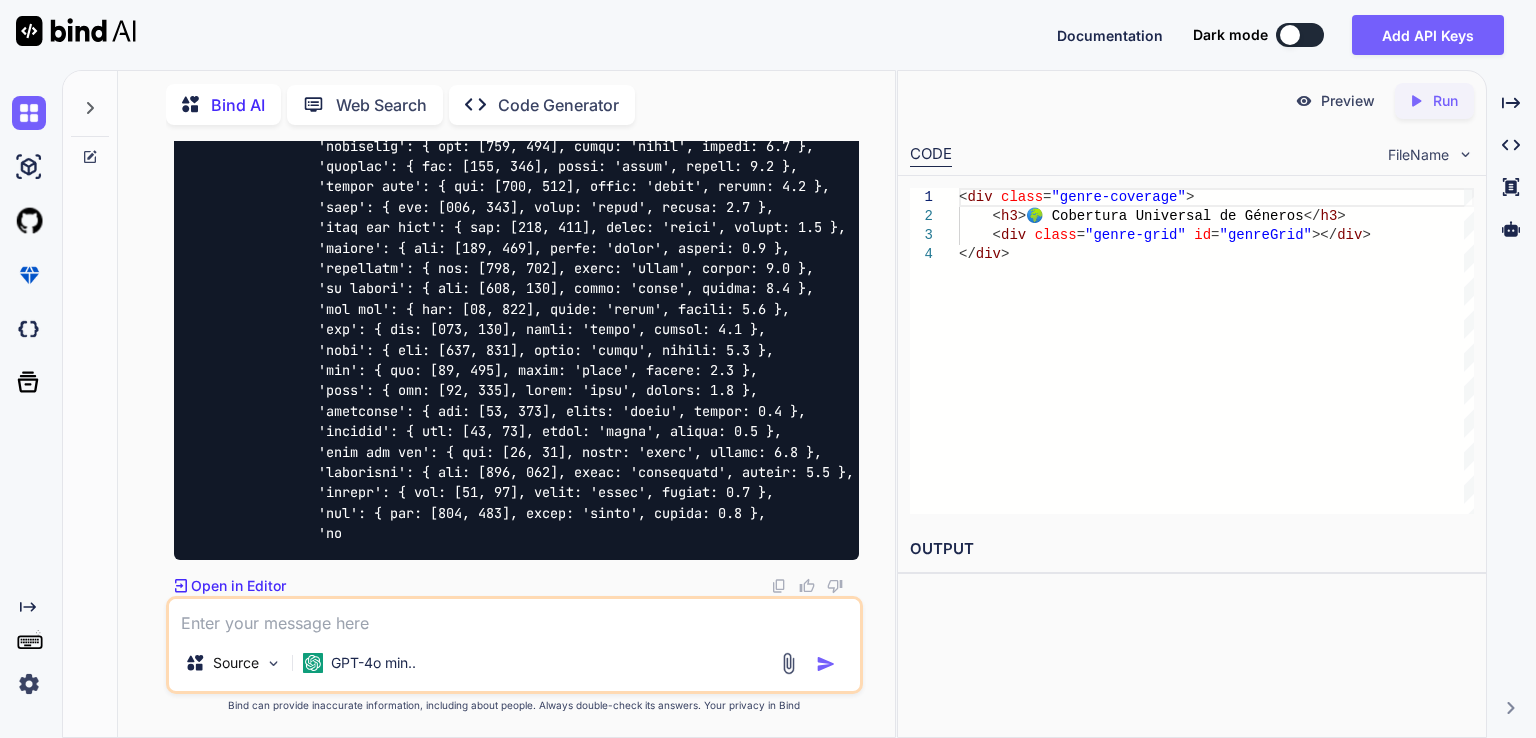 click on "Open in Editor" at bounding box center (238, 586) 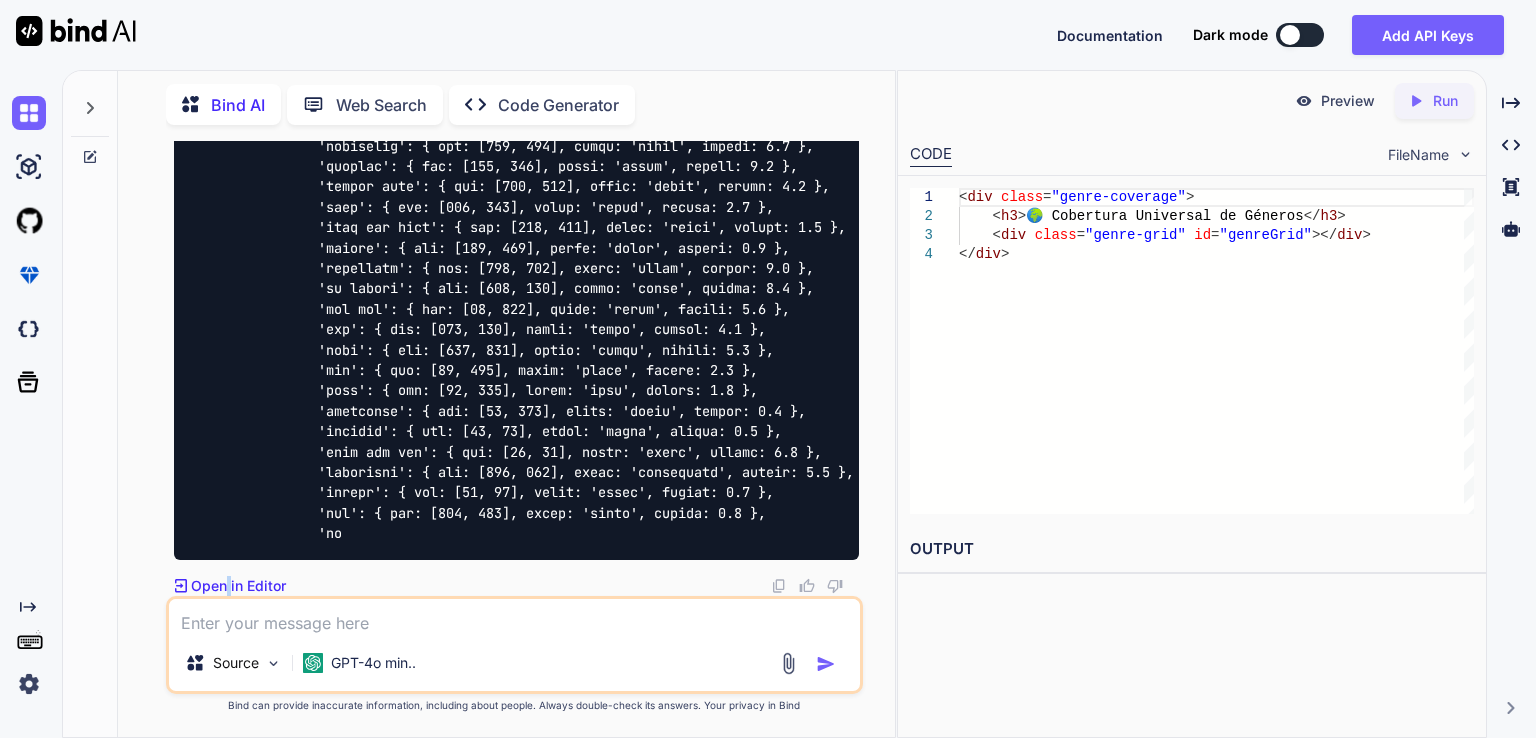 click on "Open in Editor" at bounding box center (238, 586) 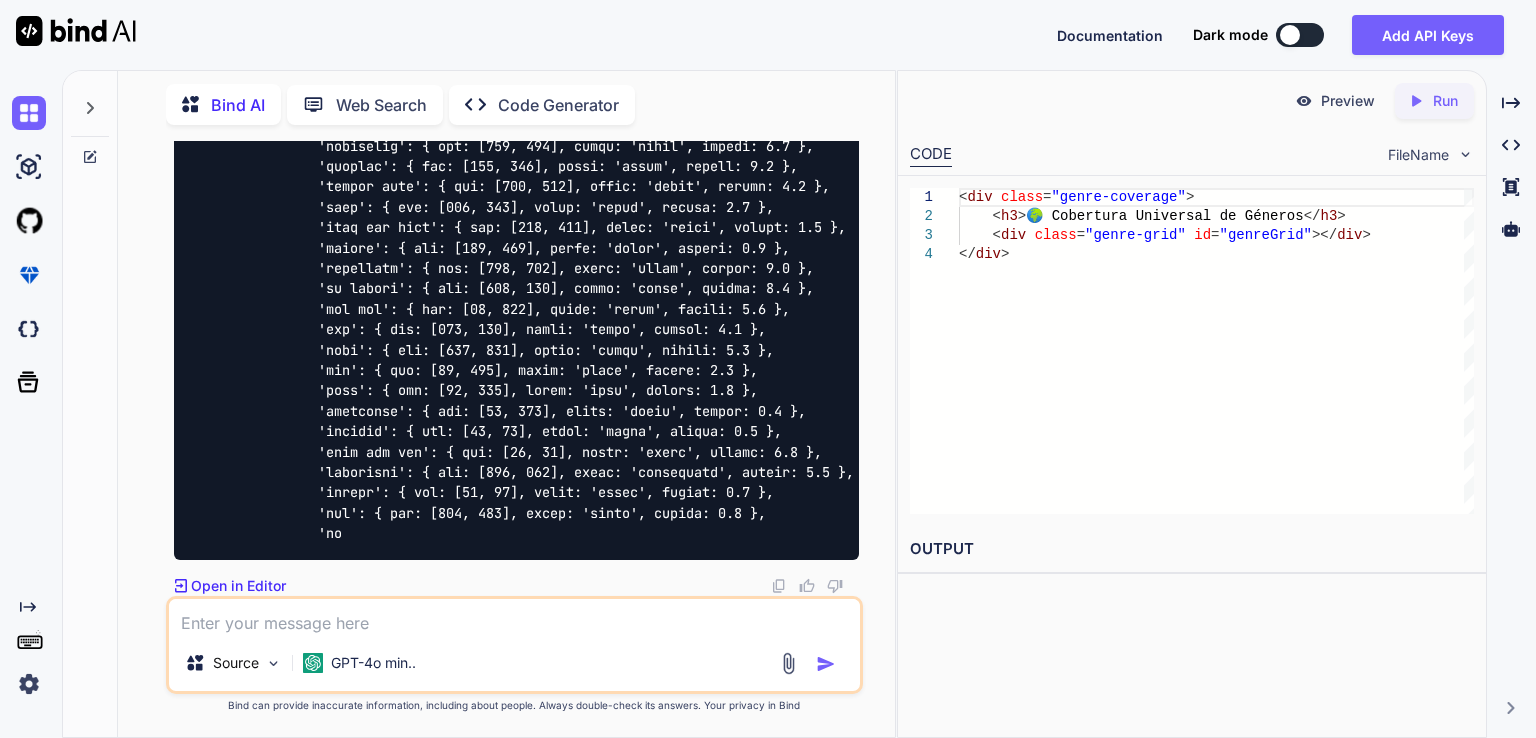 click on "Open in Editor" at bounding box center [238, 586] 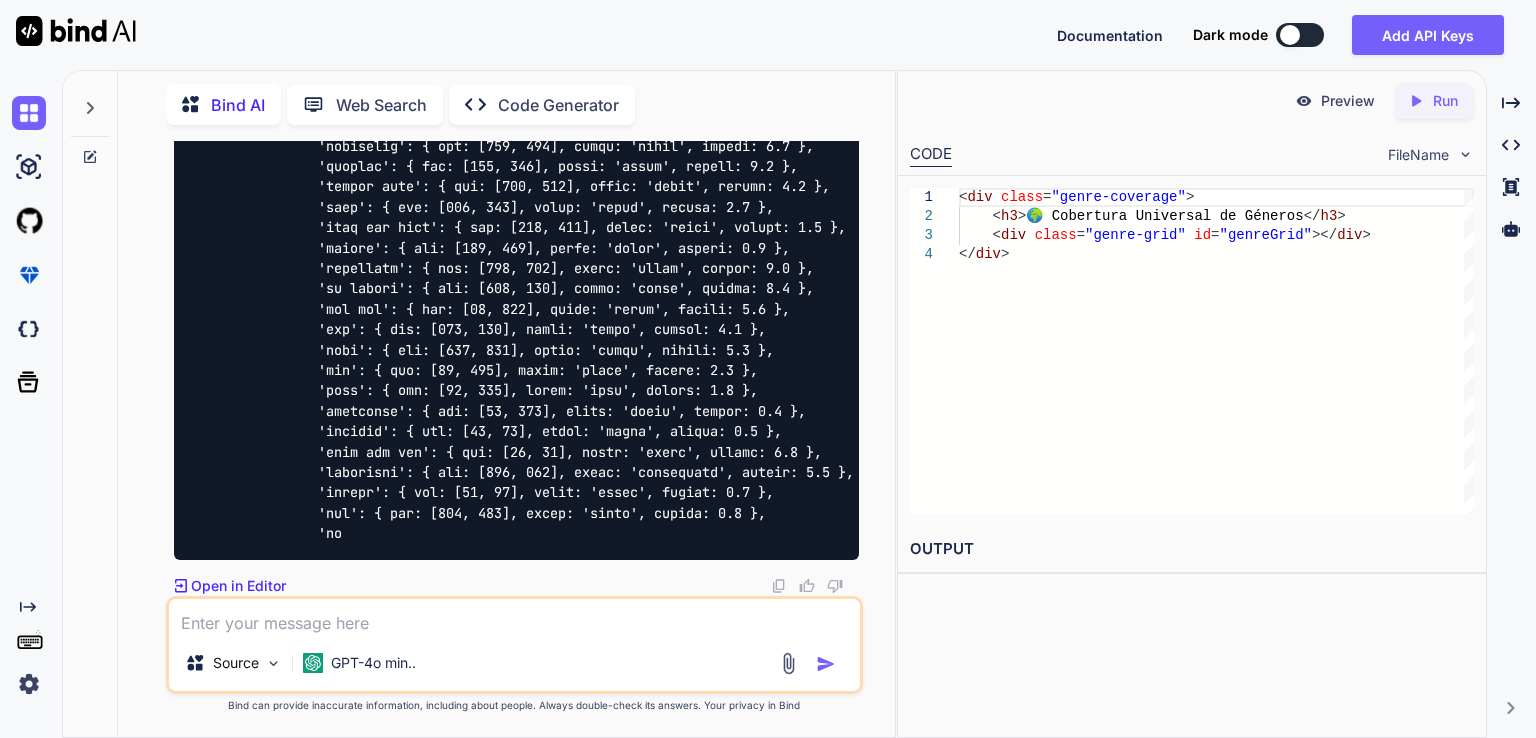 click on "Open in Editor" at bounding box center (238, 586) 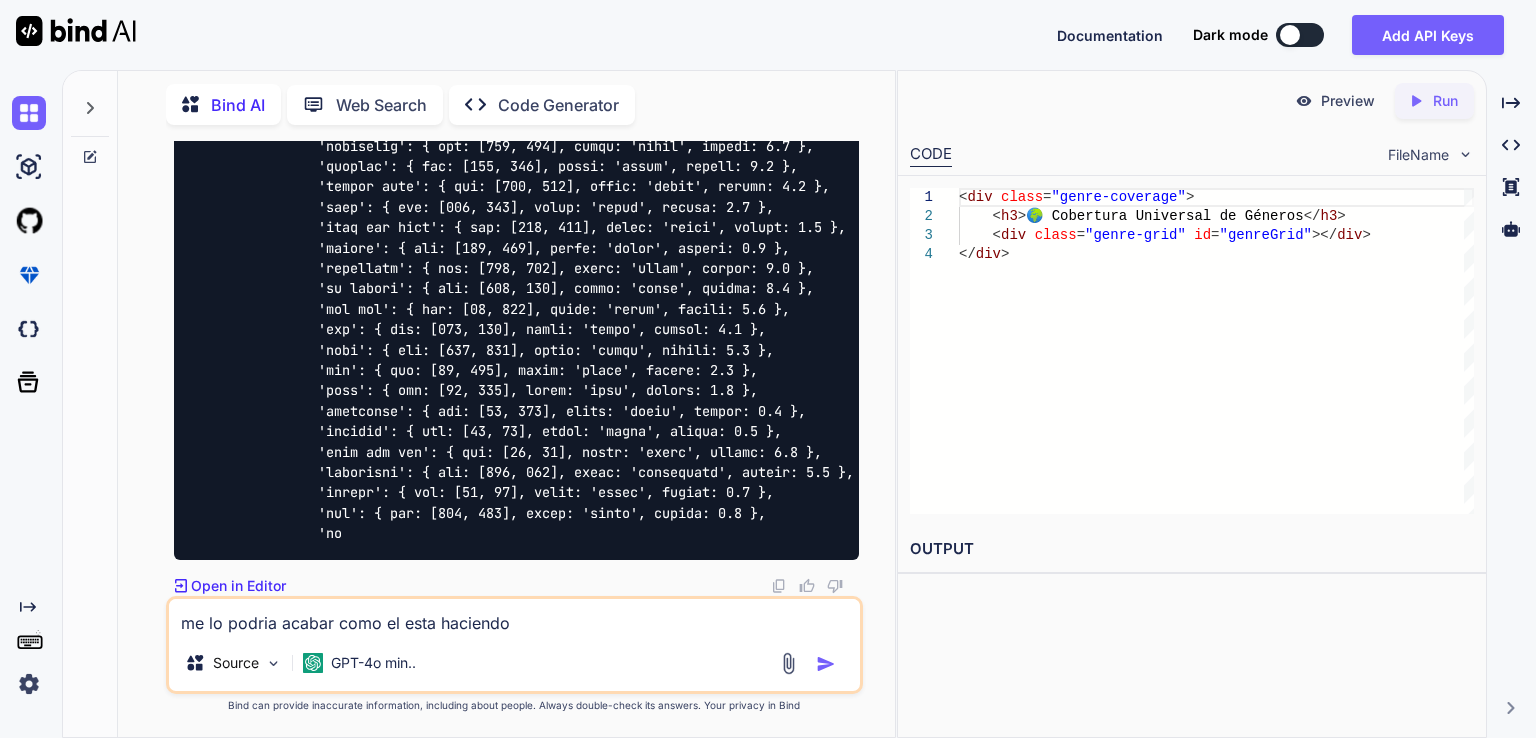 type on "me lo podria acabar como el esta haciendo?" 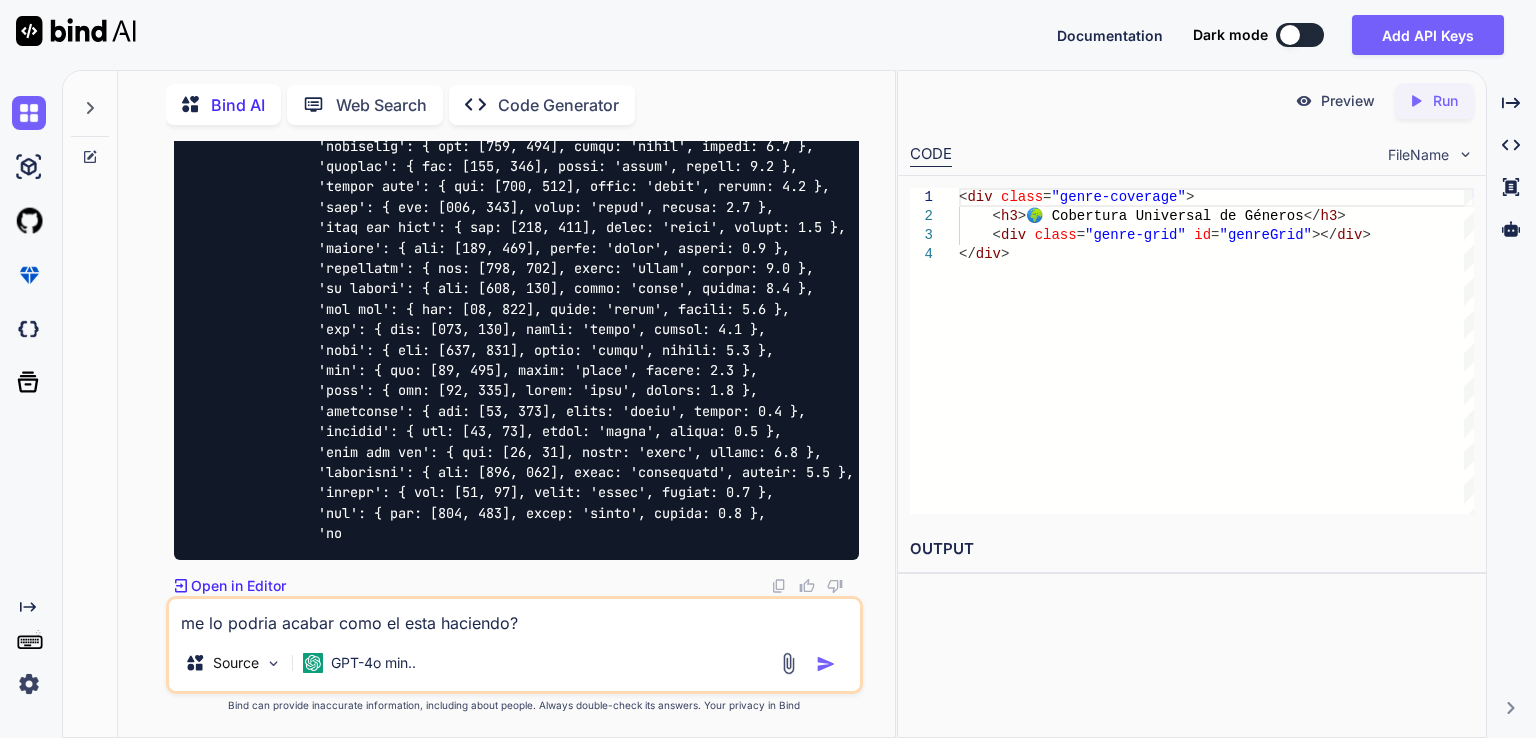 type 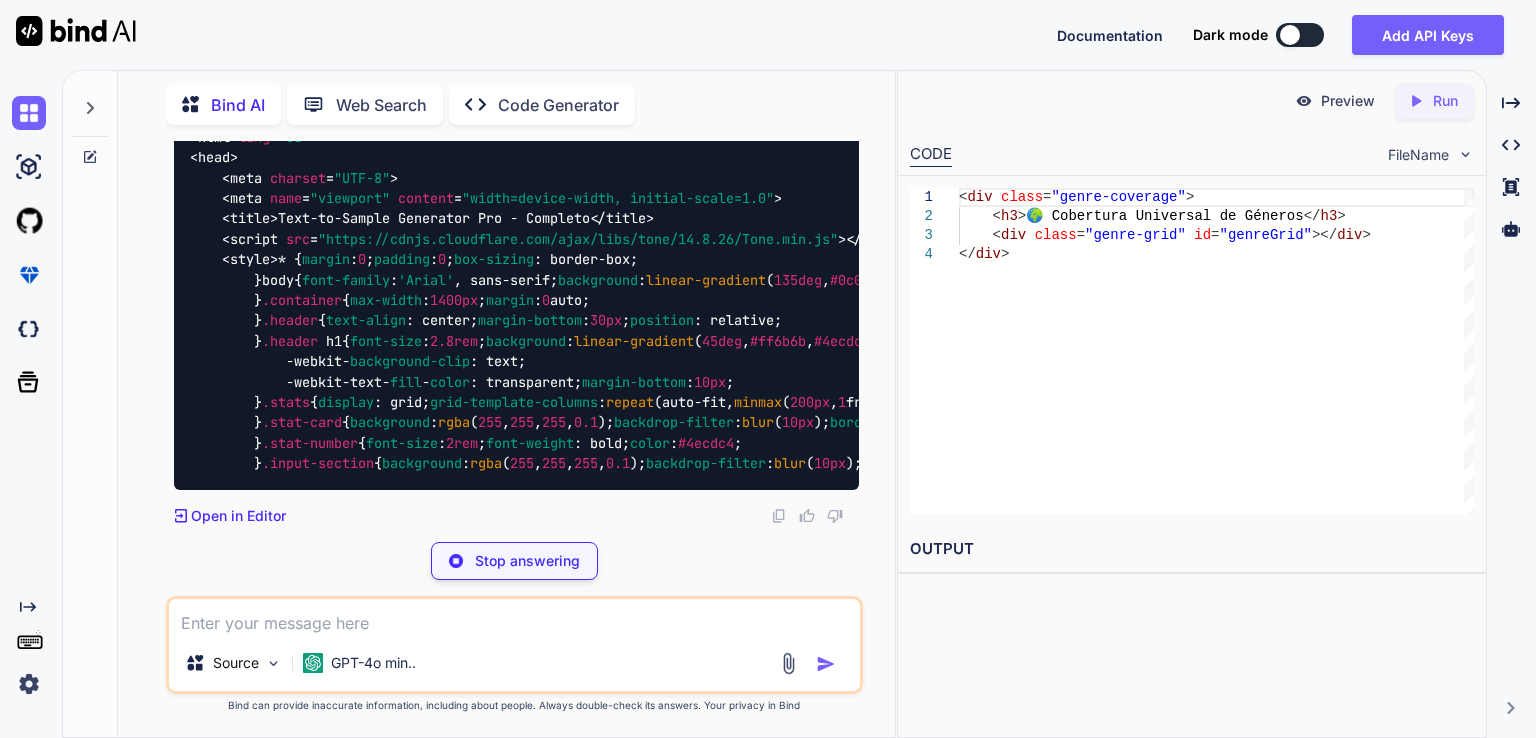 scroll, scrollTop: 31336, scrollLeft: 0, axis: vertical 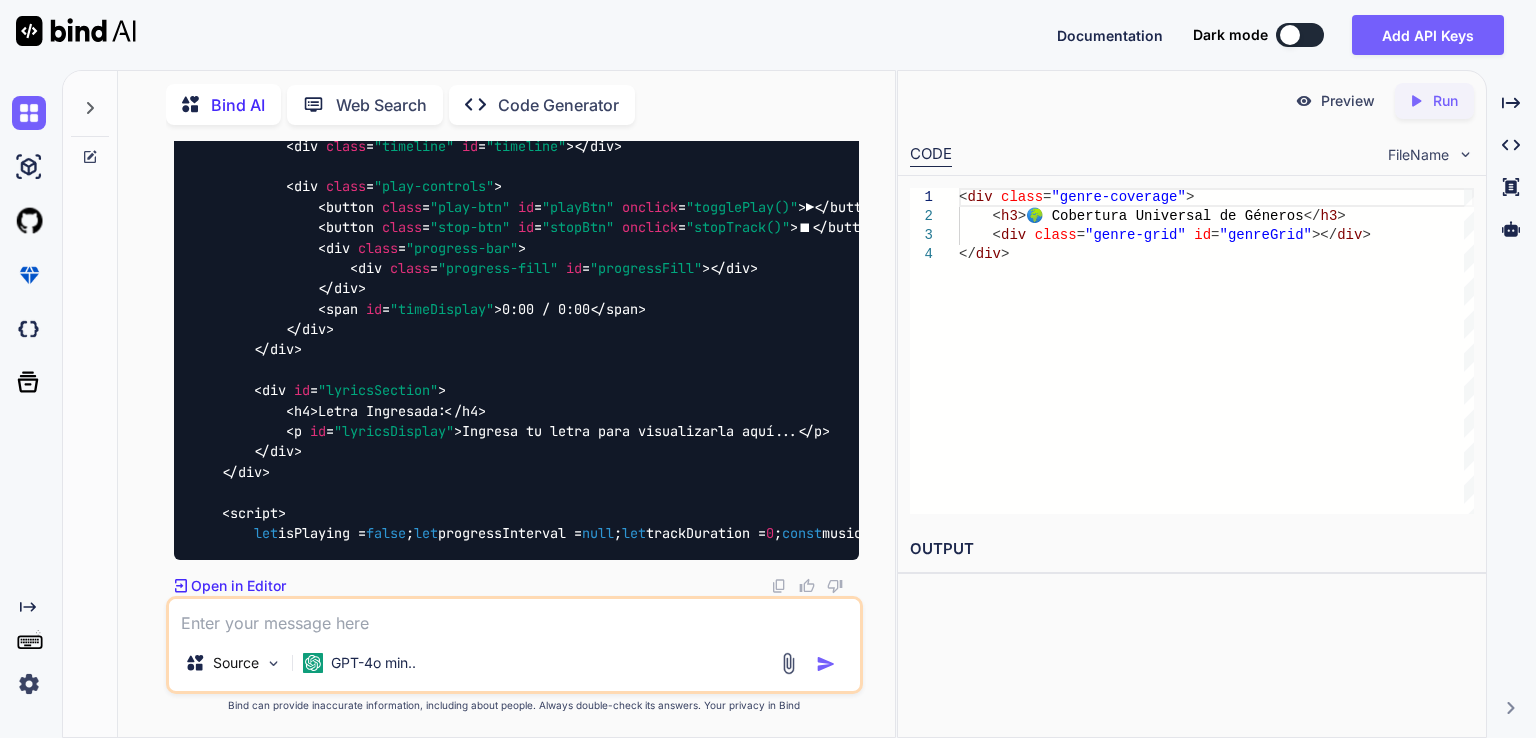 click on "Open in Editor" at bounding box center [238, 586] 